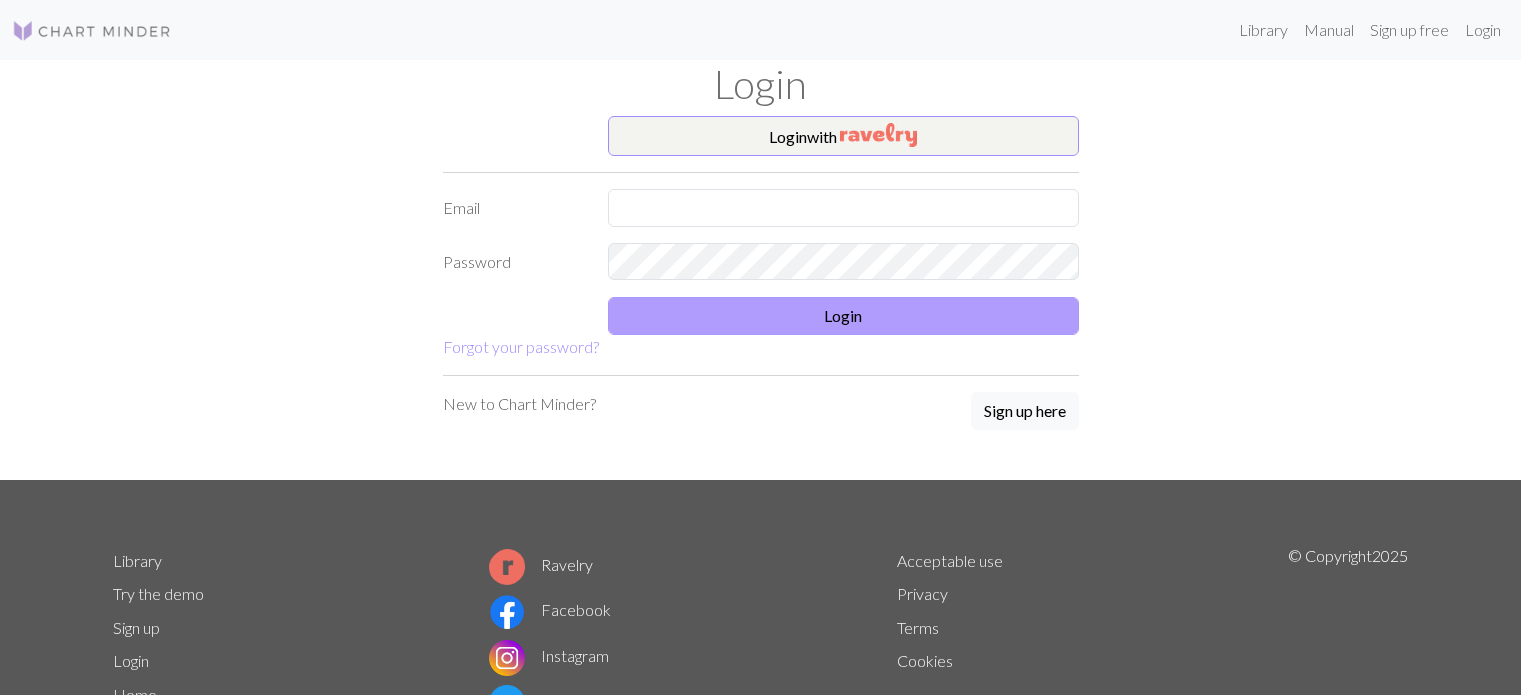 scroll, scrollTop: 0, scrollLeft: 0, axis: both 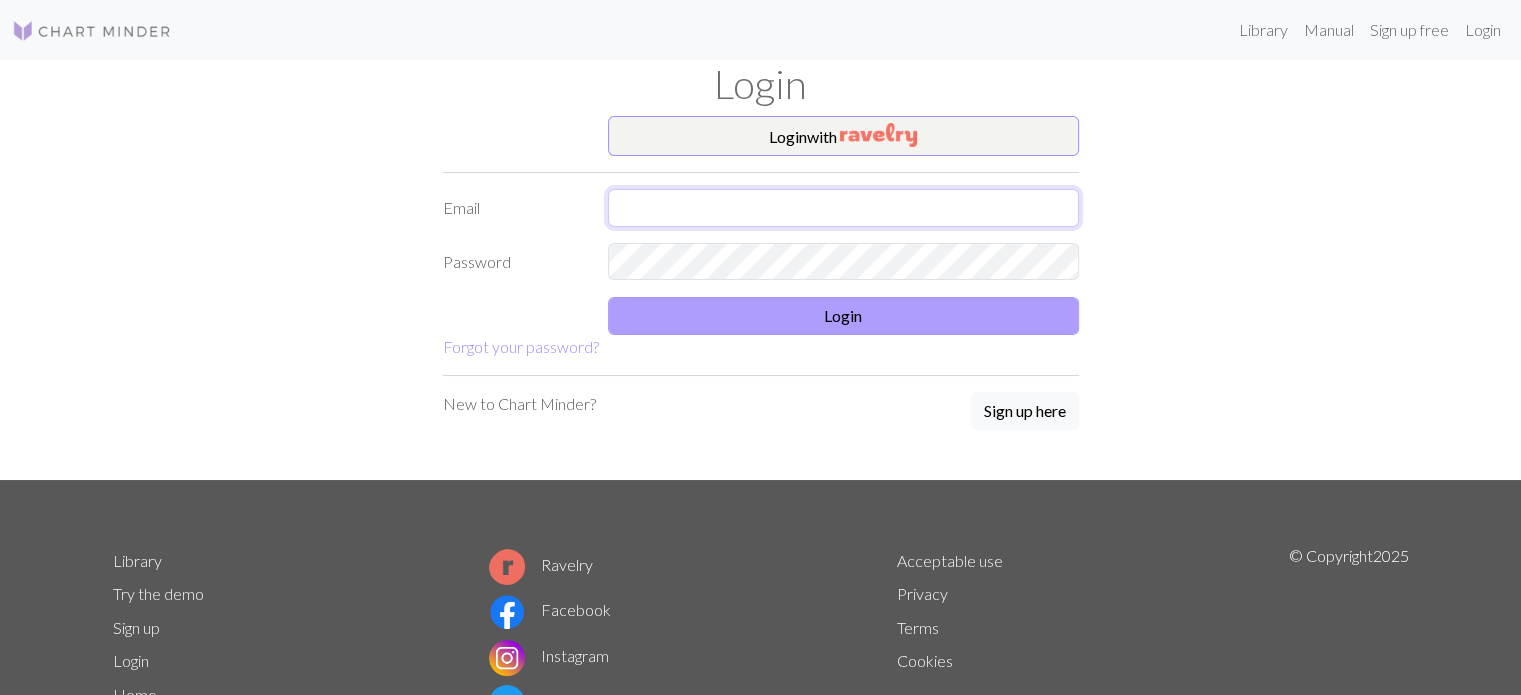 type on "[EMAIL]" 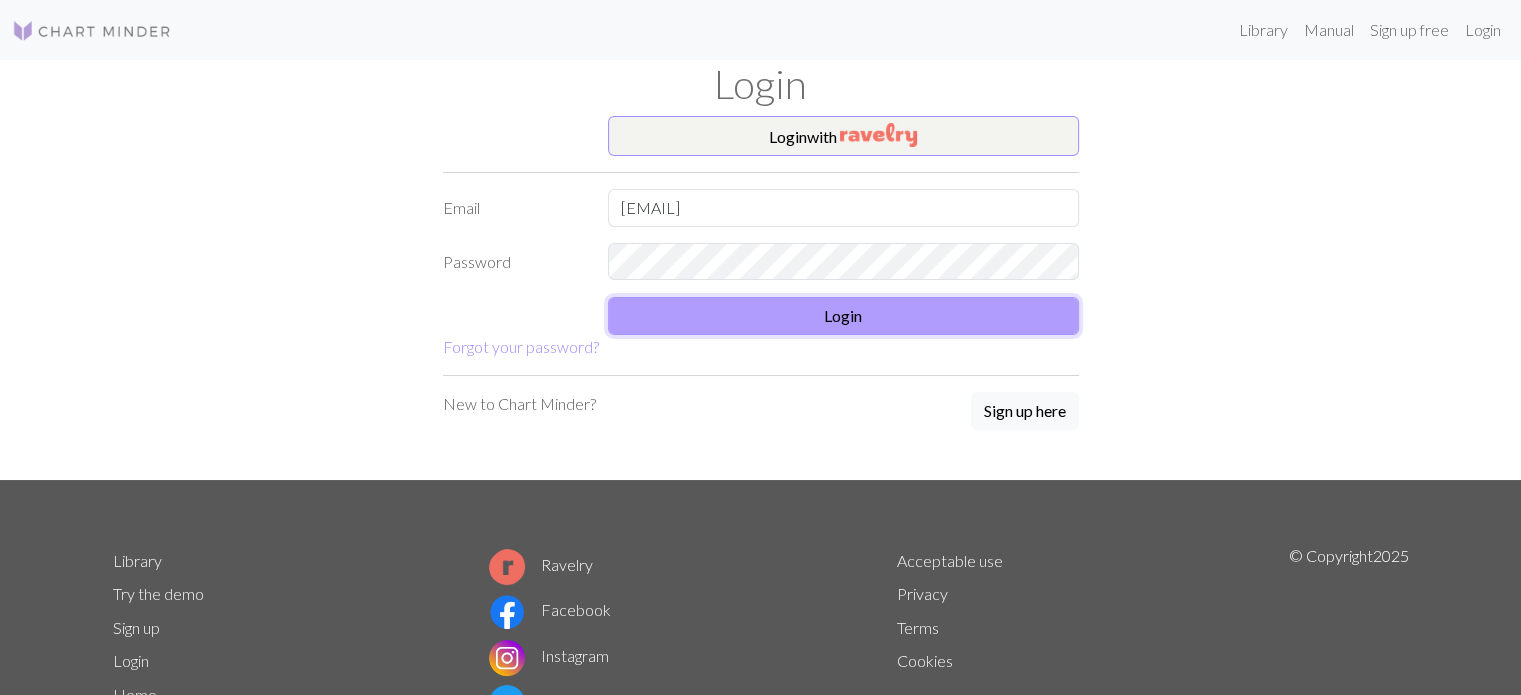 click on "Login" at bounding box center [843, 316] 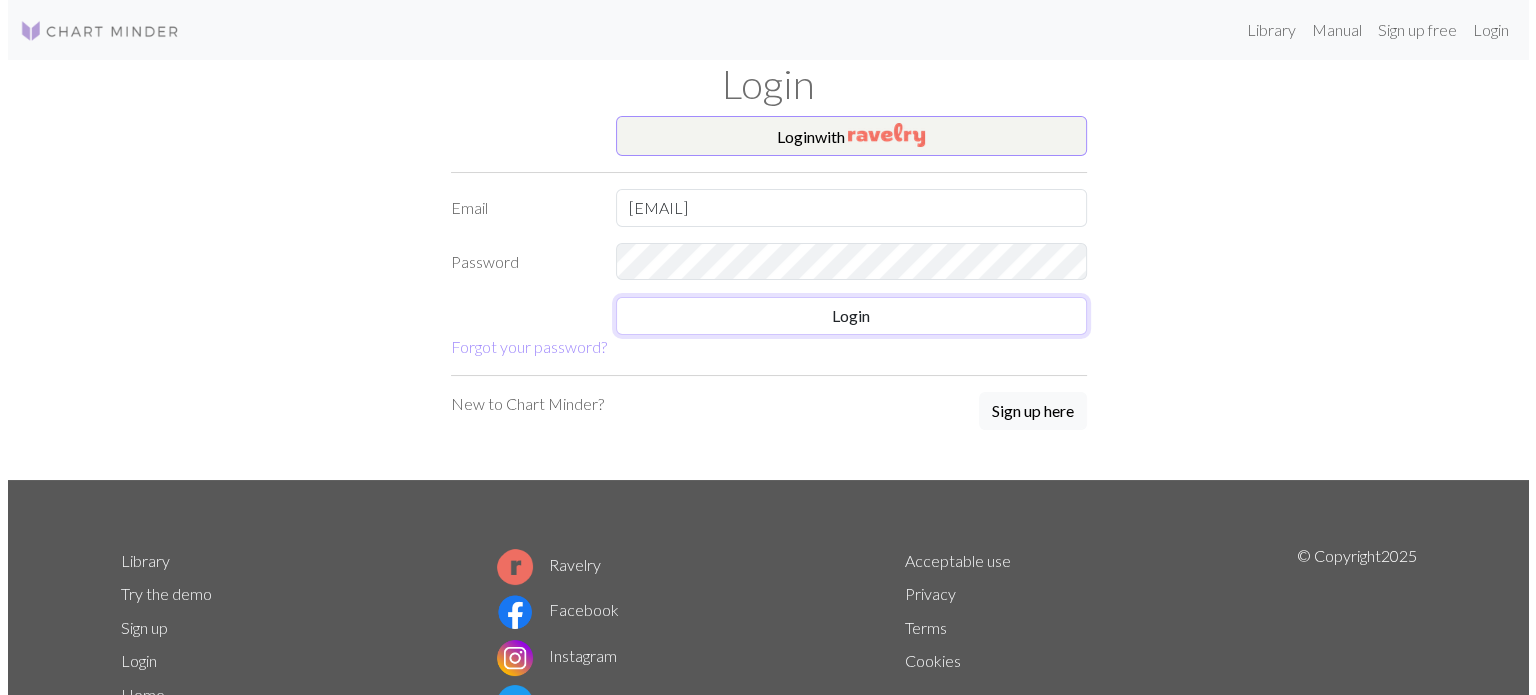 scroll, scrollTop: 0, scrollLeft: 0, axis: both 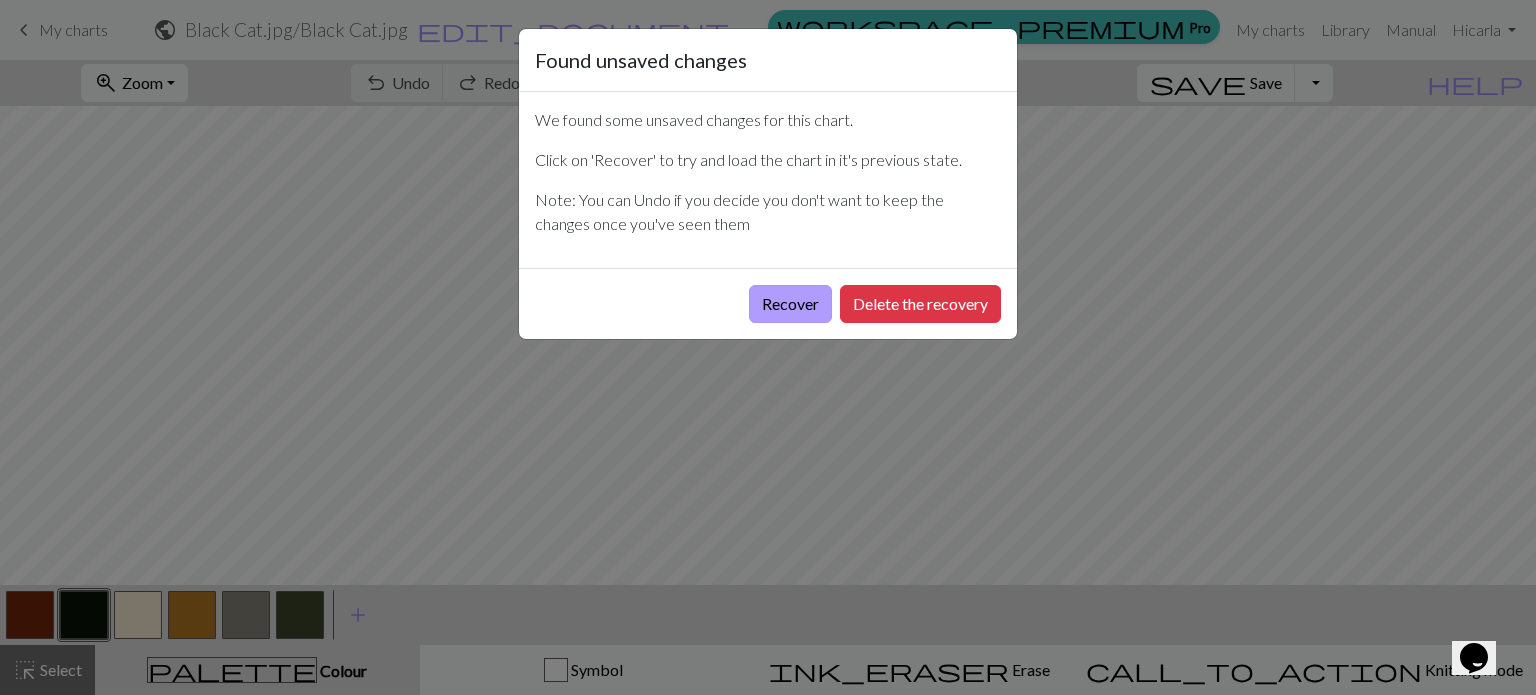 click on "Recover" at bounding box center [790, 304] 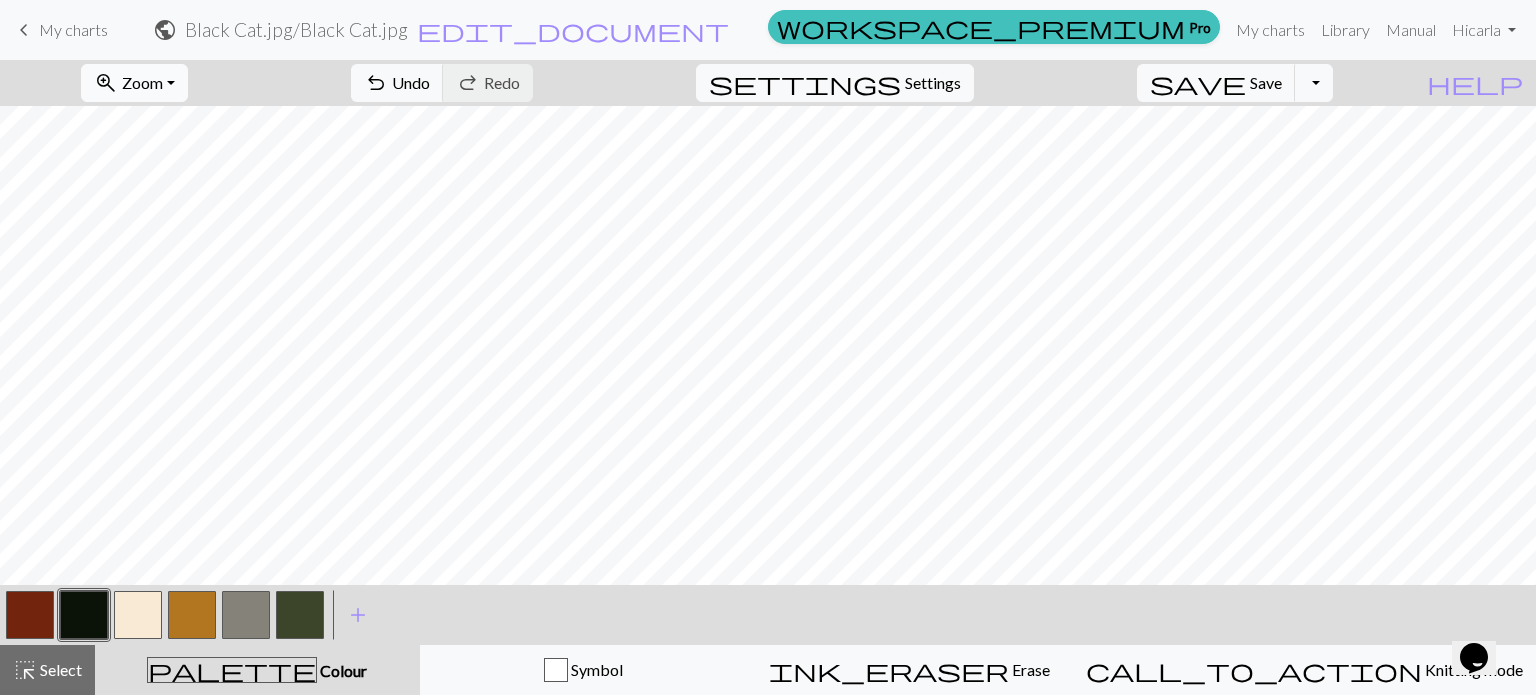 click on "zoom_in Zoom Zoom" at bounding box center [134, 83] 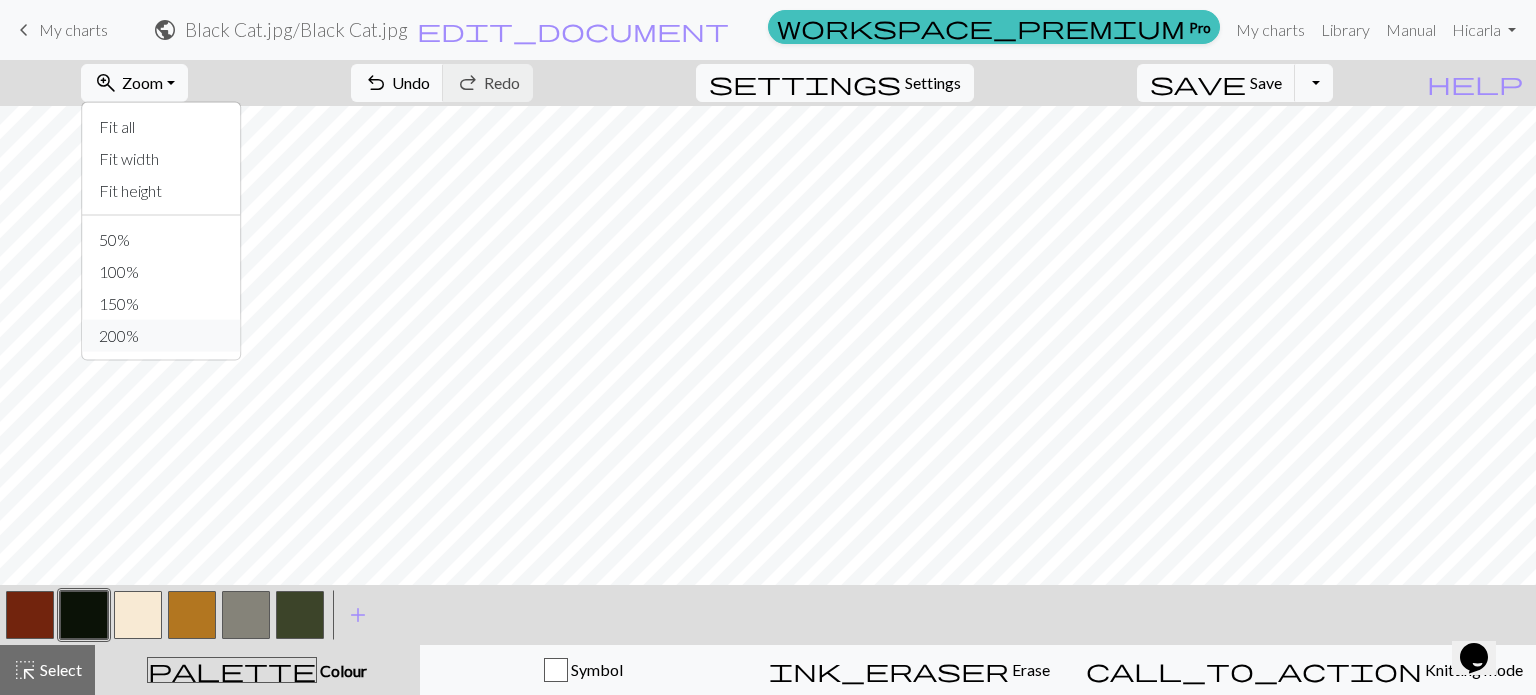 click on "200%" at bounding box center (162, 336) 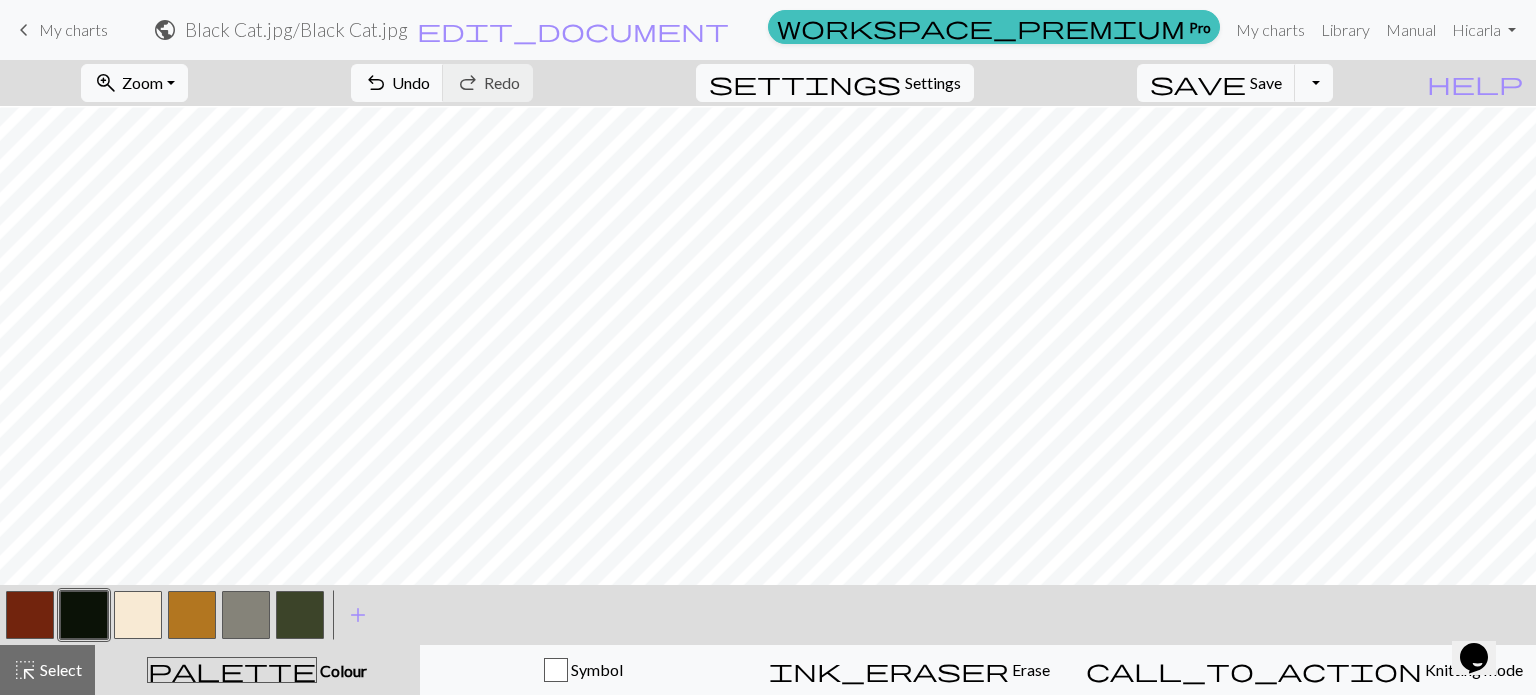 scroll, scrollTop: 3200, scrollLeft: 0, axis: vertical 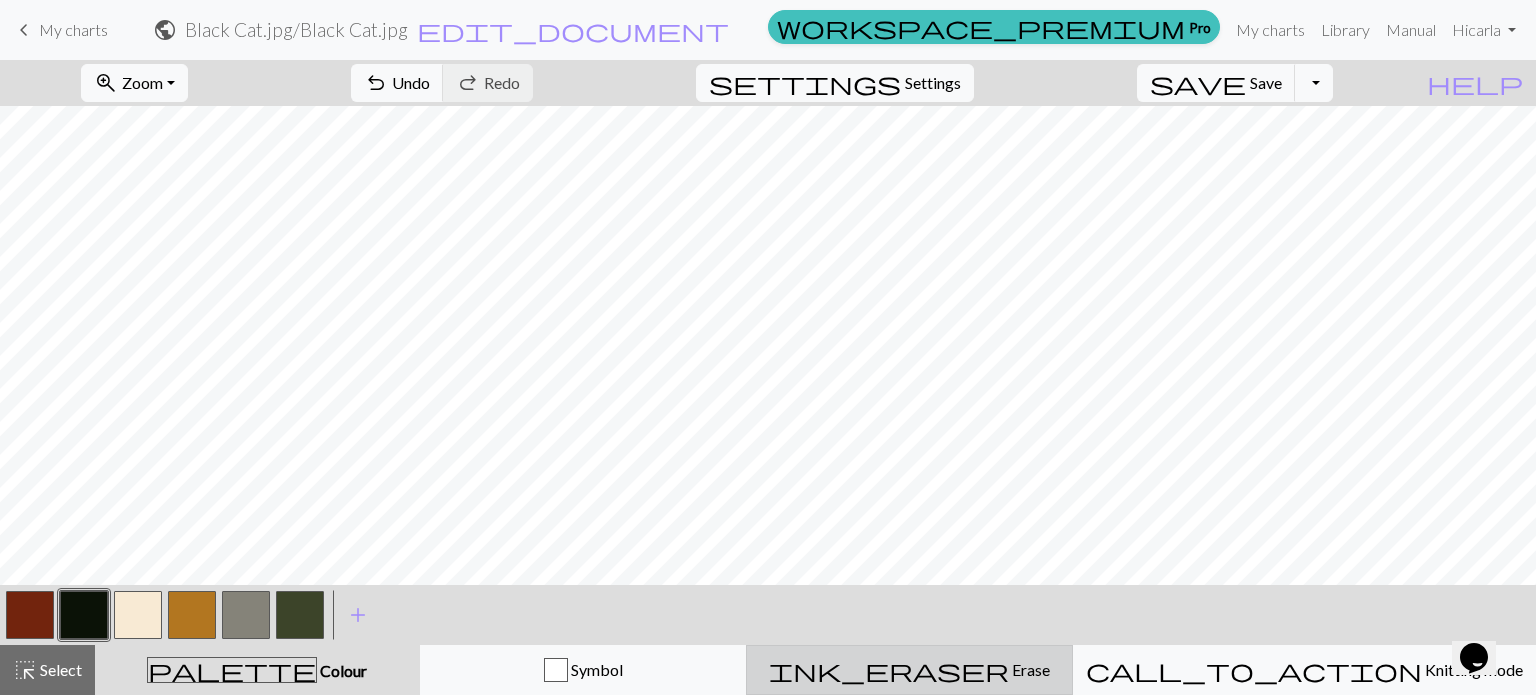 click on "ink_eraser   Erase   Erase" at bounding box center [909, 670] 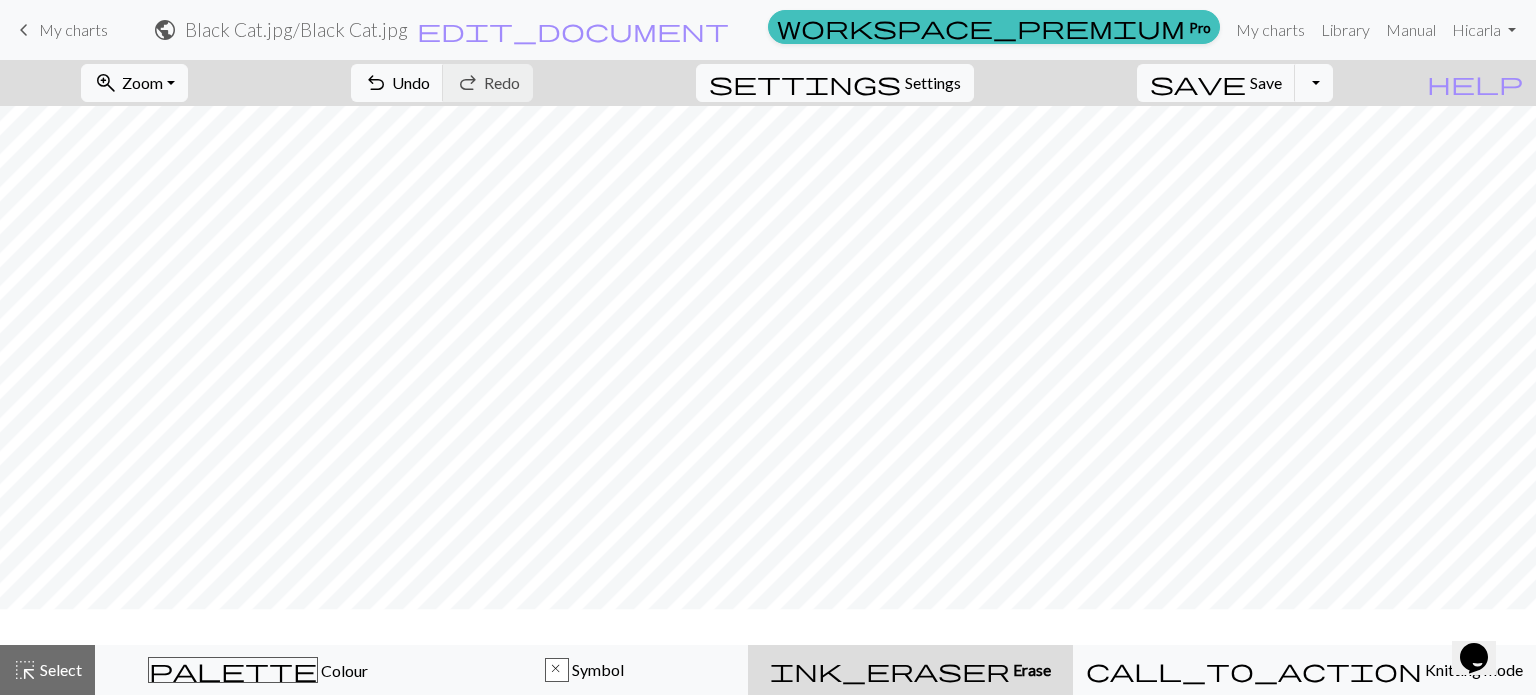 scroll, scrollTop: 4500, scrollLeft: 0, axis: vertical 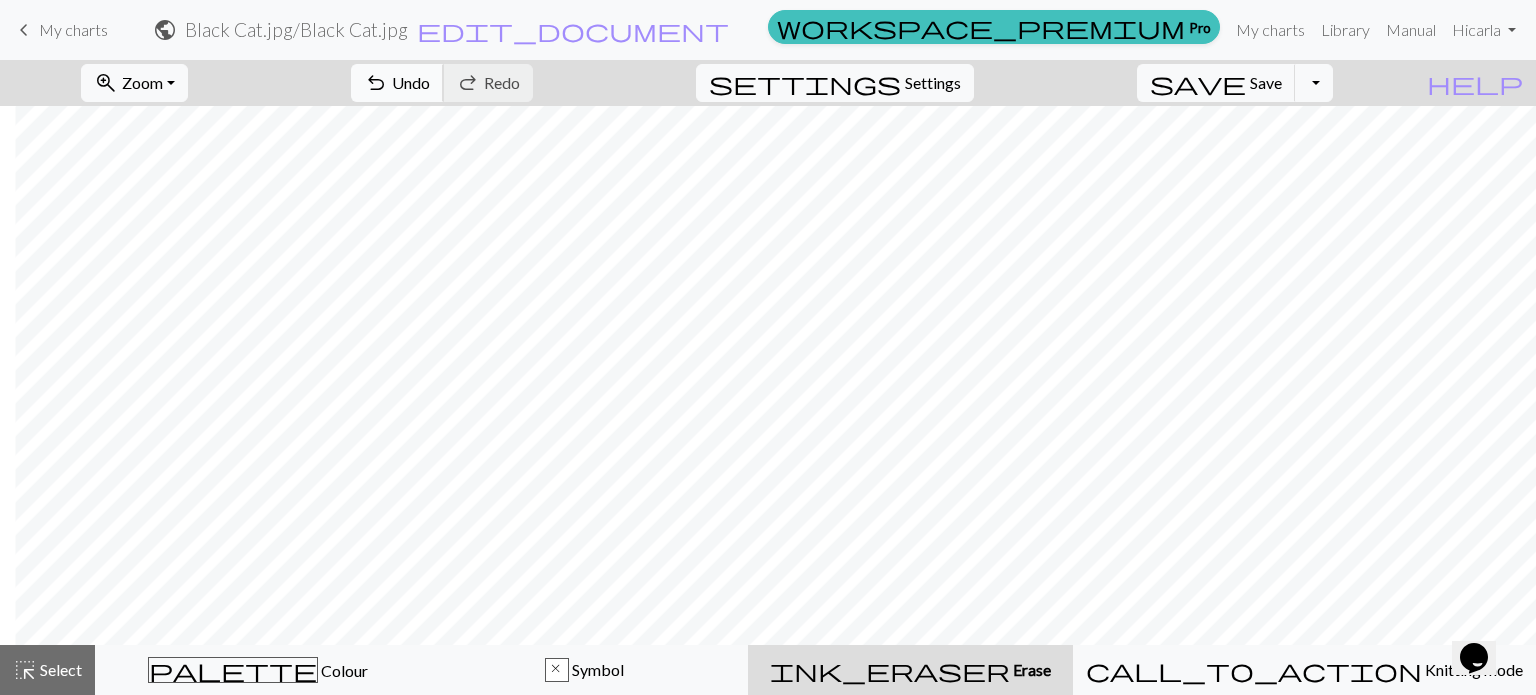 click on "Undo" at bounding box center (411, 82) 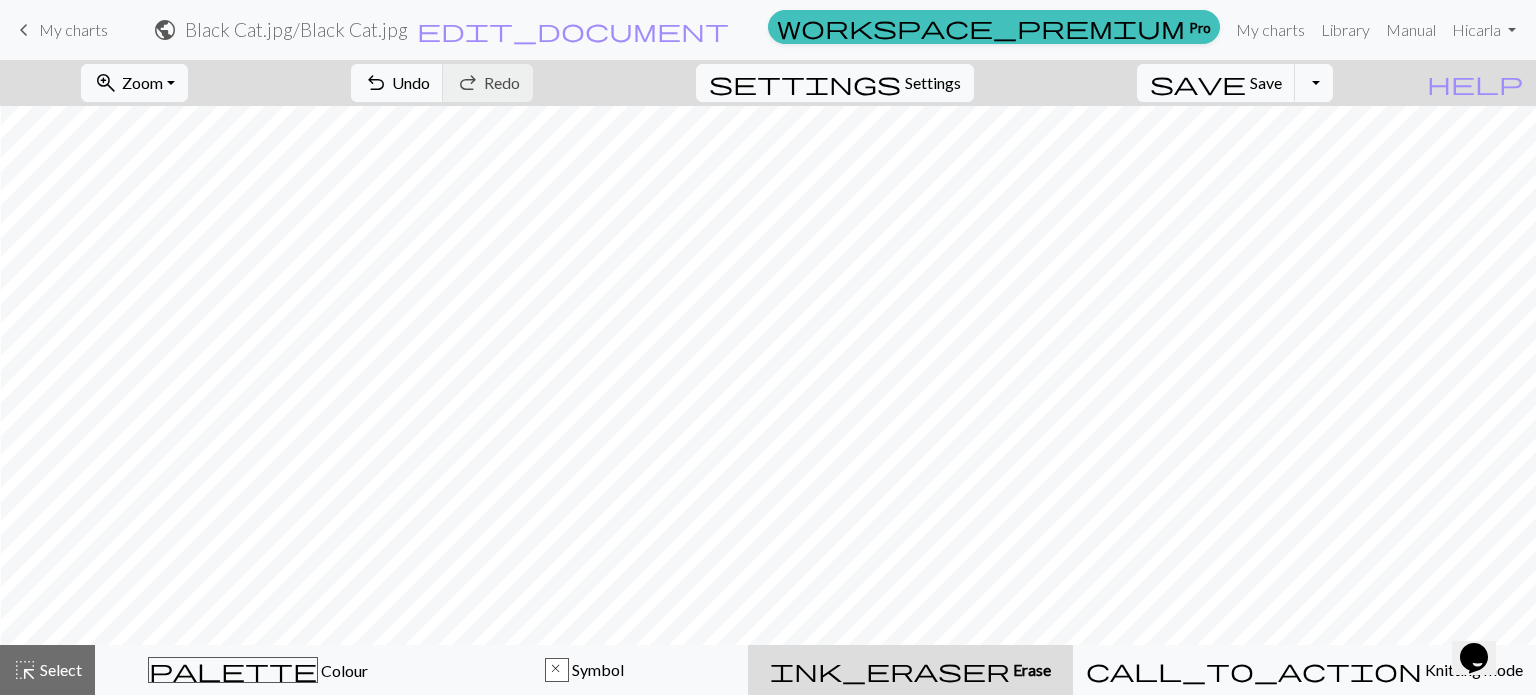 scroll, scrollTop: 4400, scrollLeft: 5173, axis: both 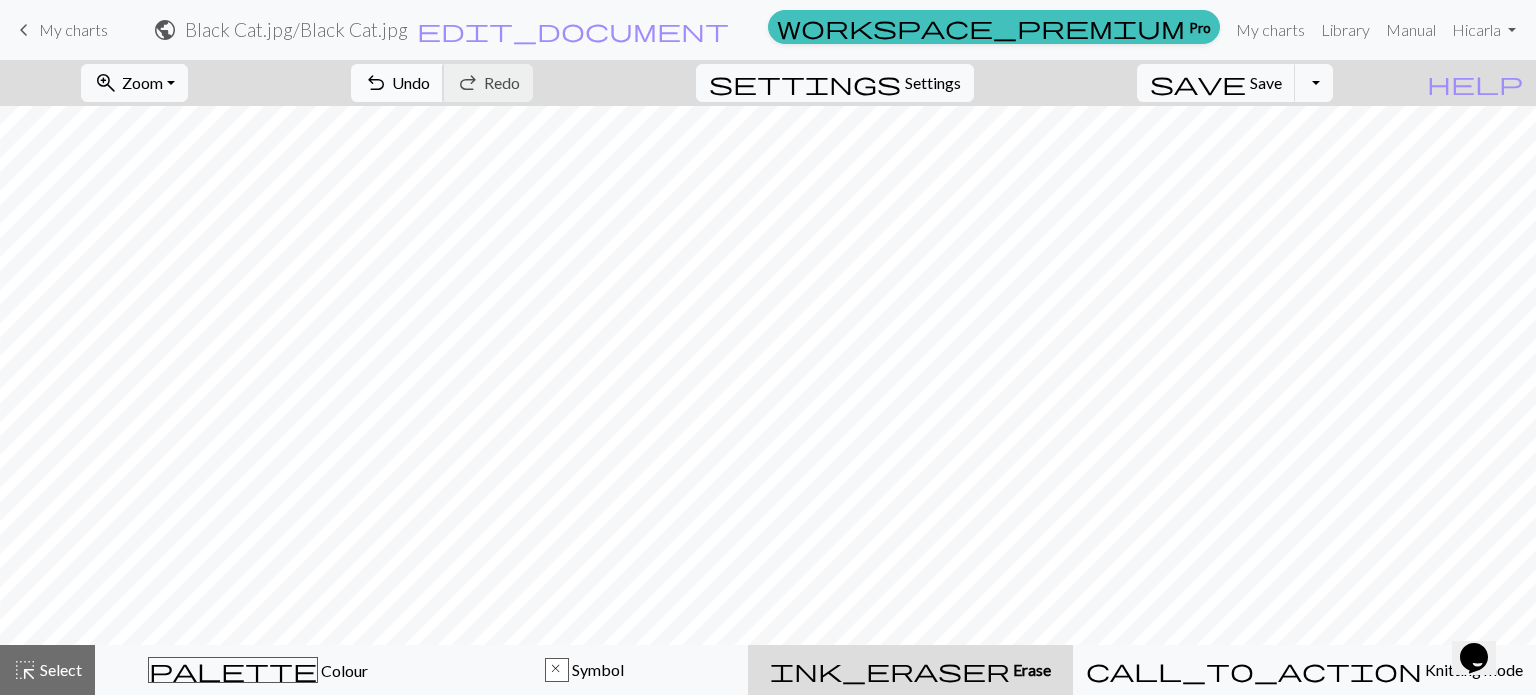click on "undo" at bounding box center (376, 83) 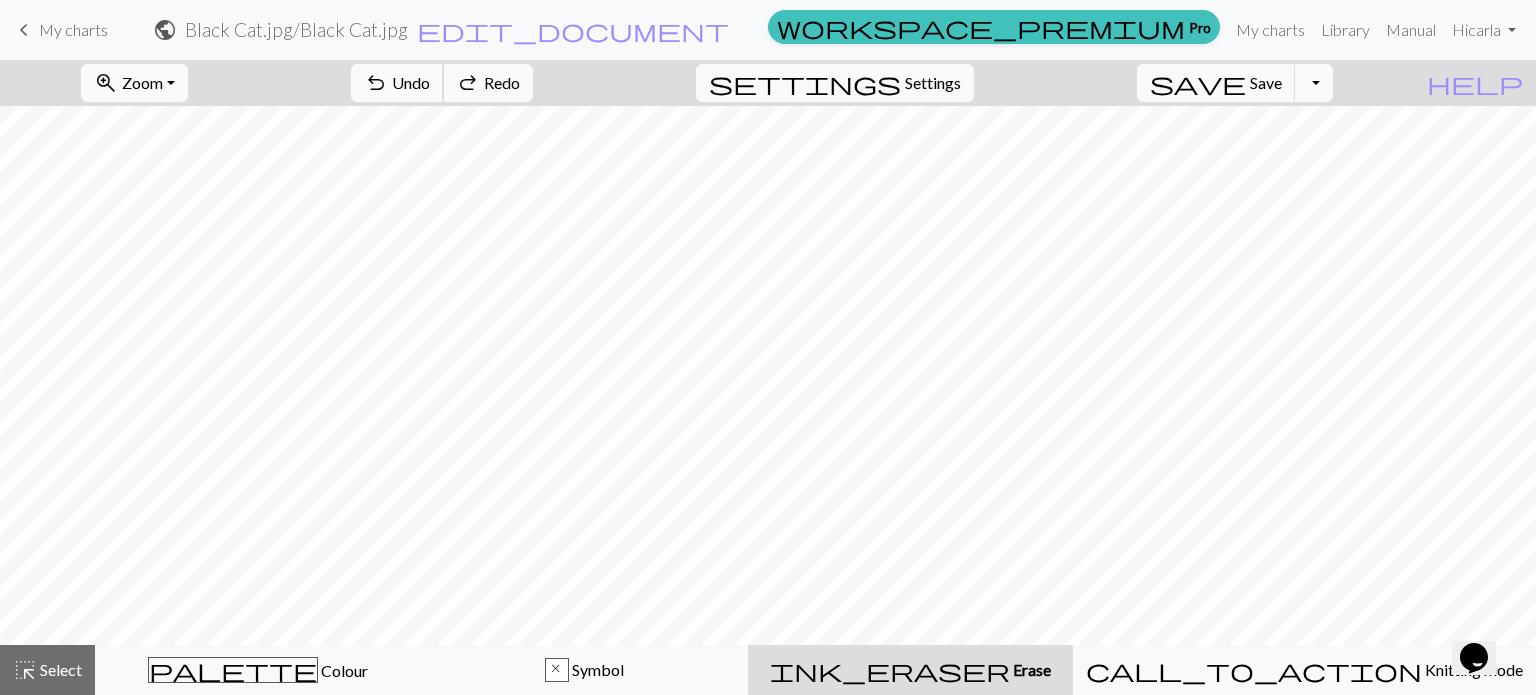click on "undo" at bounding box center [376, 83] 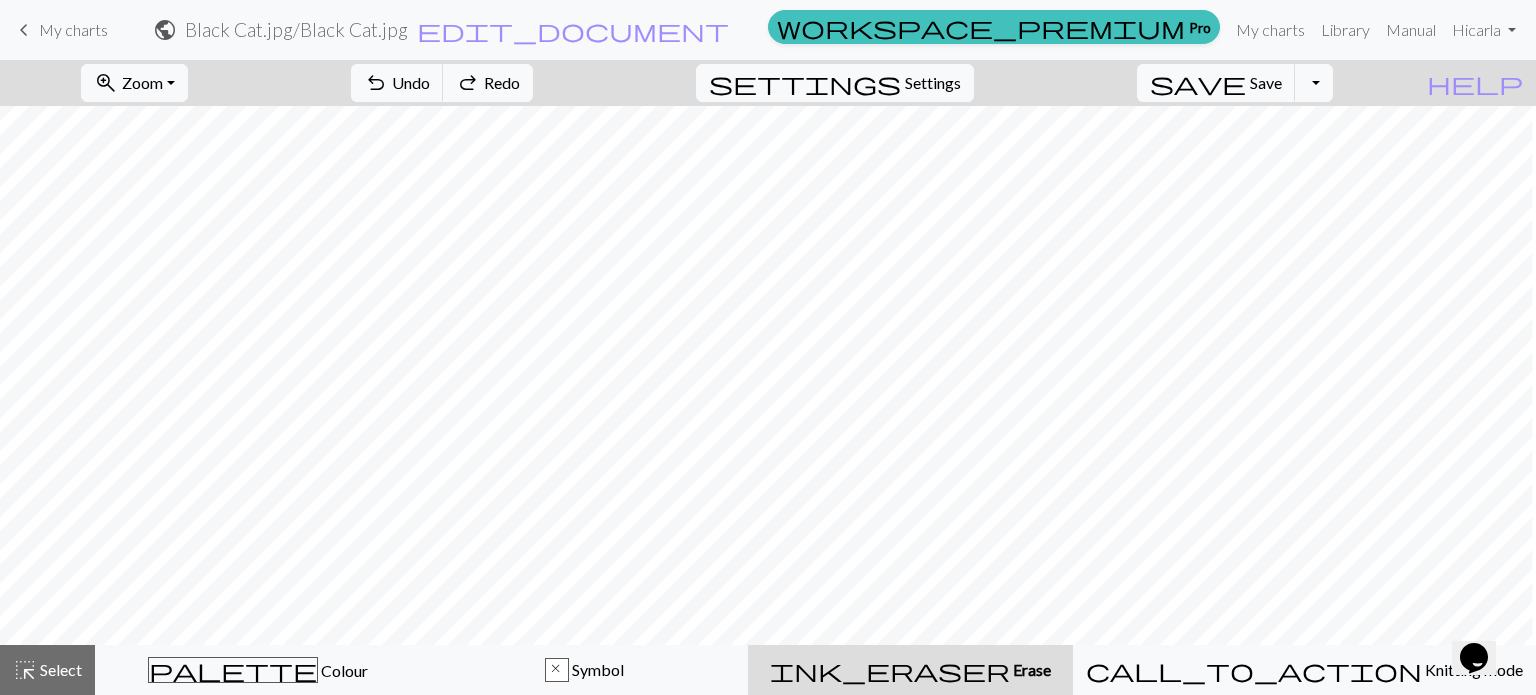 scroll, scrollTop: 4300, scrollLeft: 829, axis: both 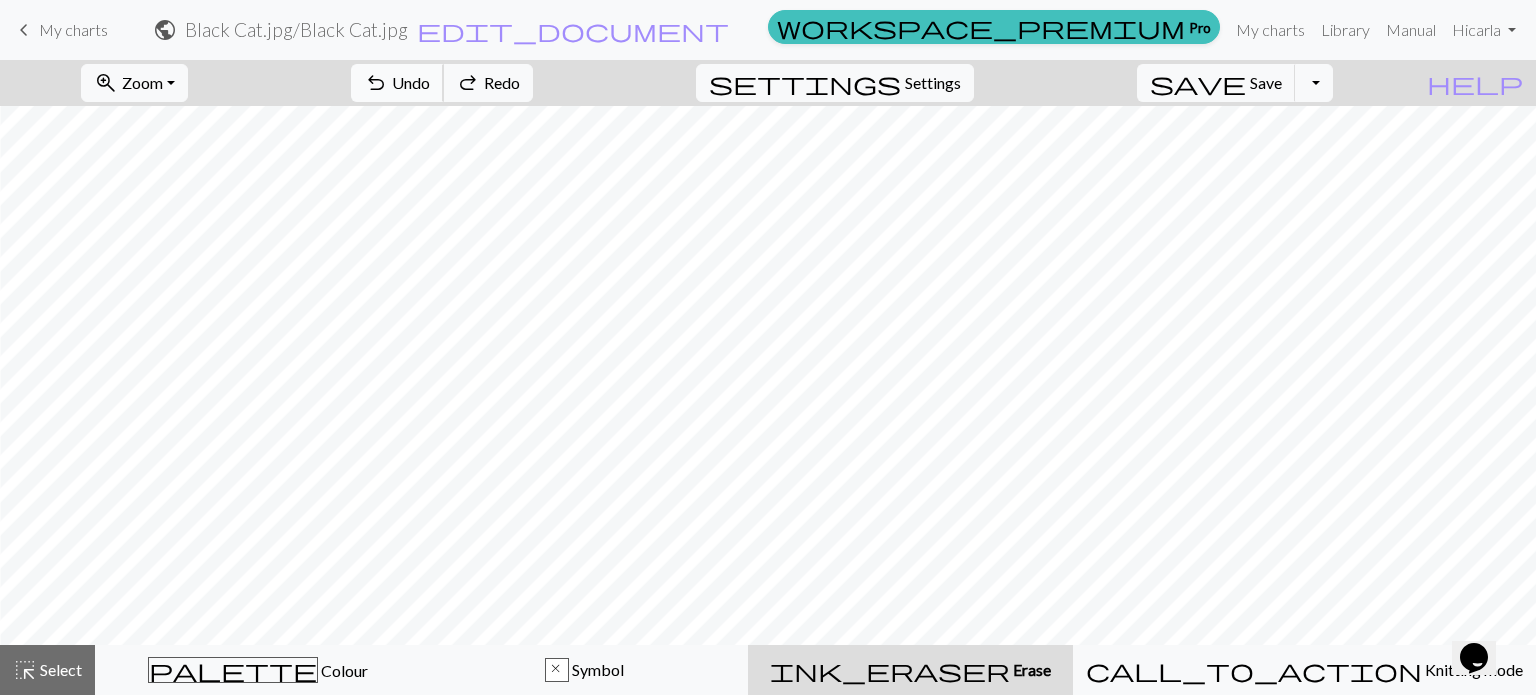 click on "undo Undo Undo" at bounding box center (397, 83) 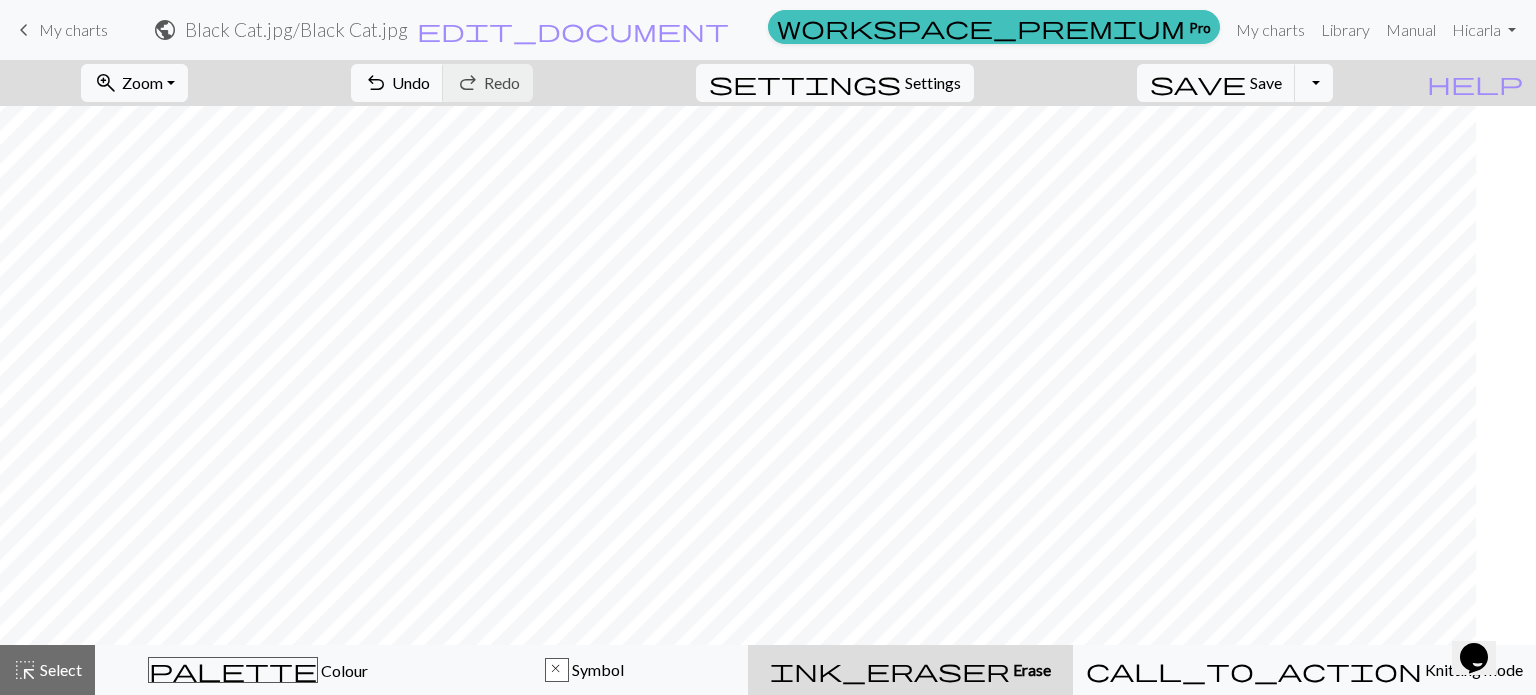 scroll, scrollTop: 4300, scrollLeft: 1770, axis: both 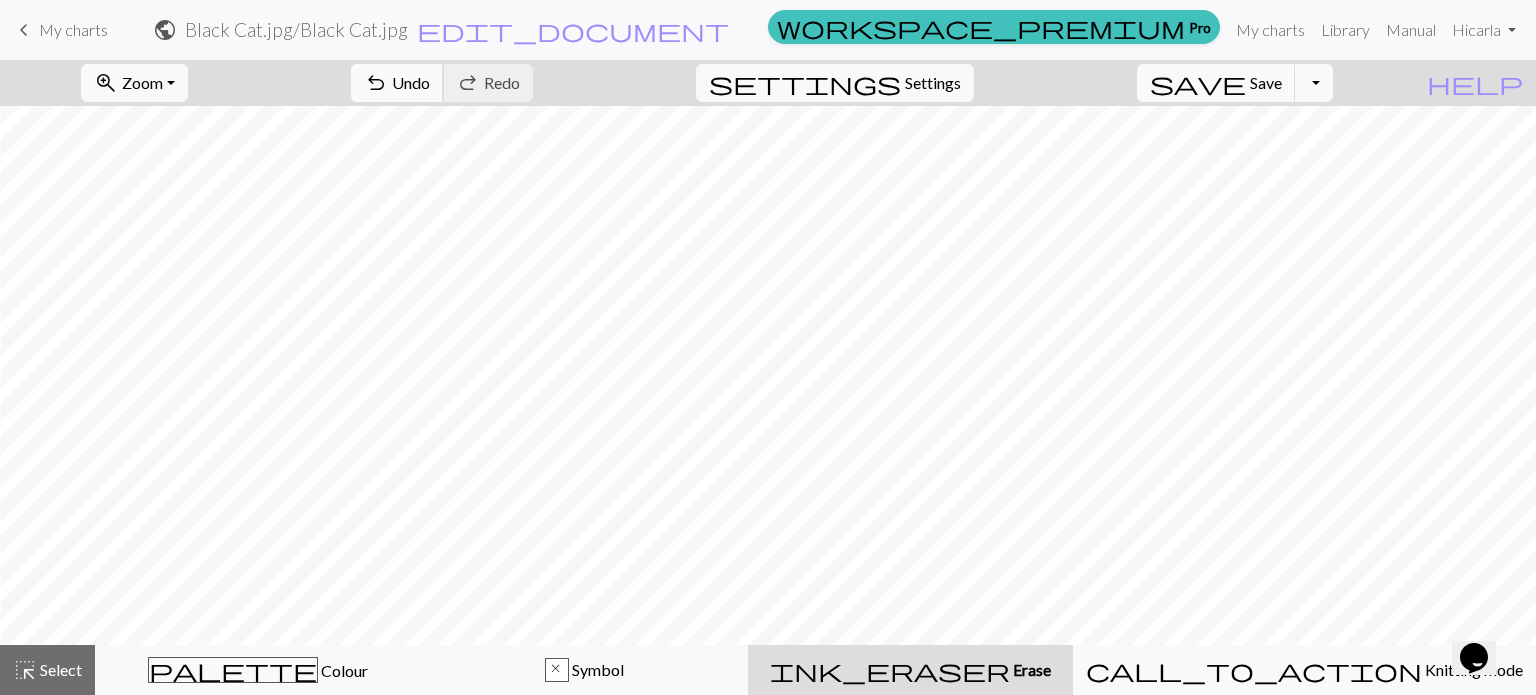click on "Undo" at bounding box center [411, 82] 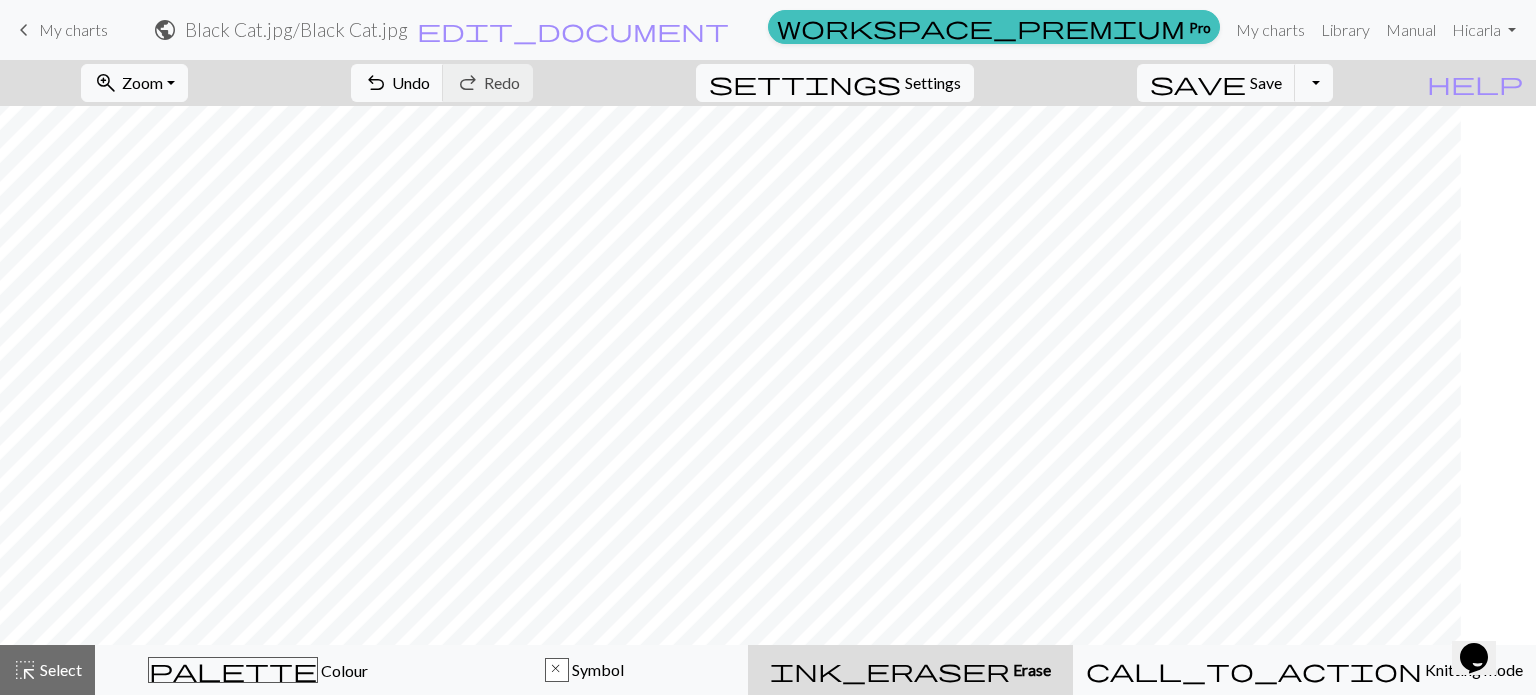 scroll, scrollTop: 4300, scrollLeft: 3900, axis: both 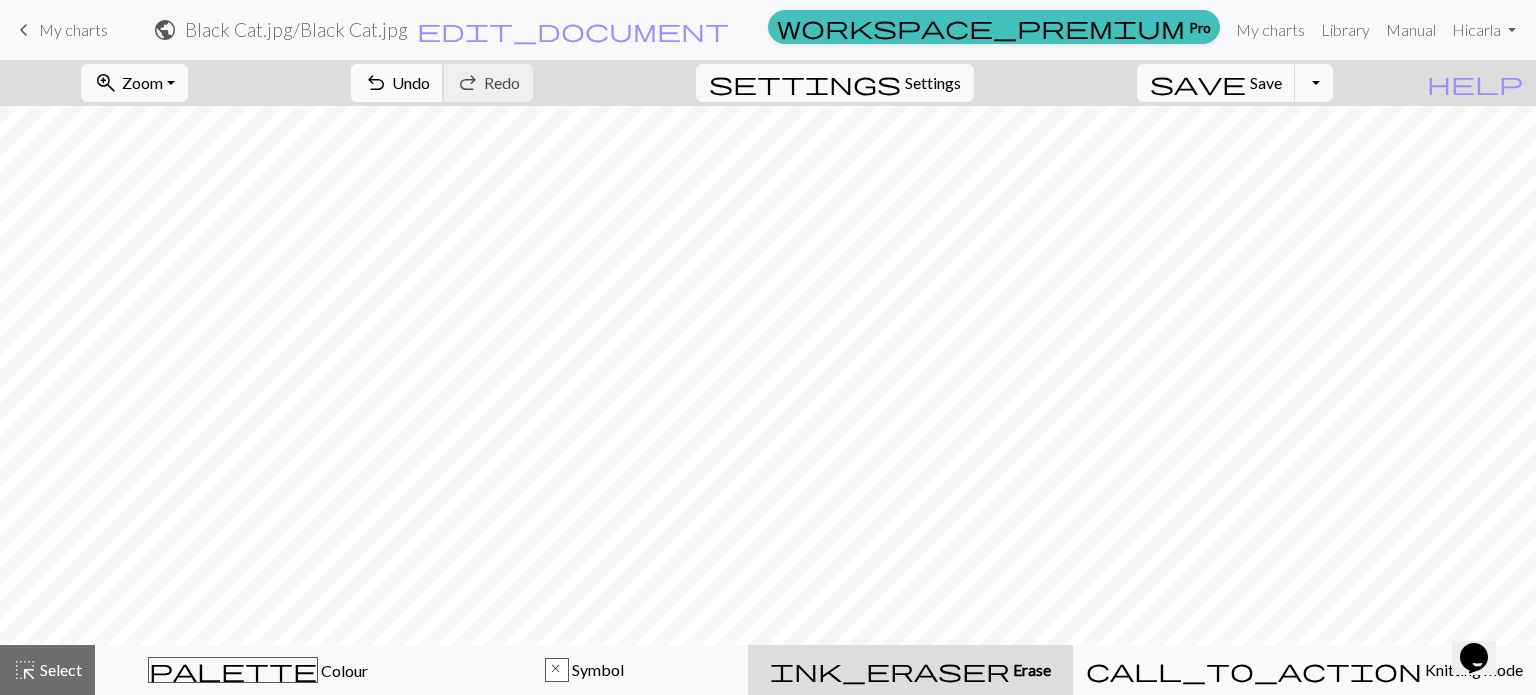 click on "Undo" at bounding box center [411, 82] 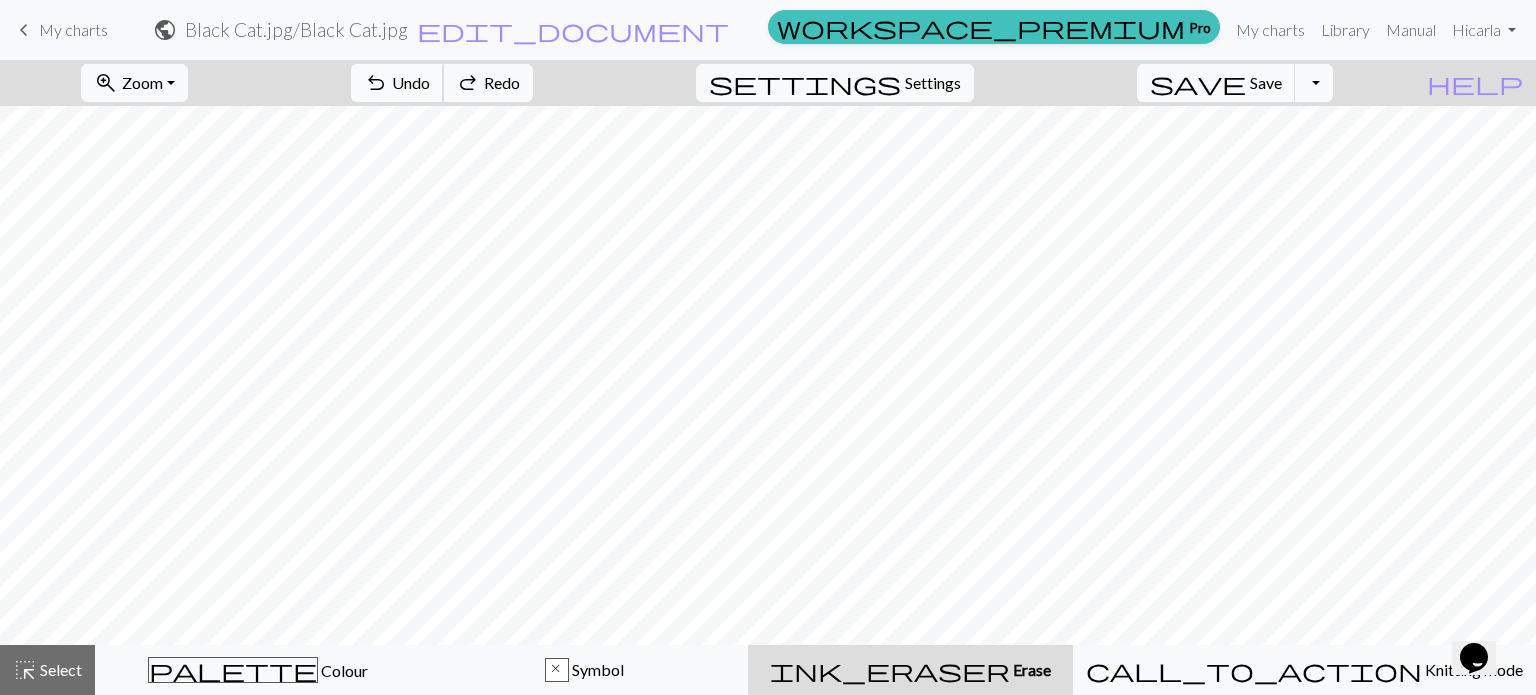 click on "Undo" at bounding box center (411, 82) 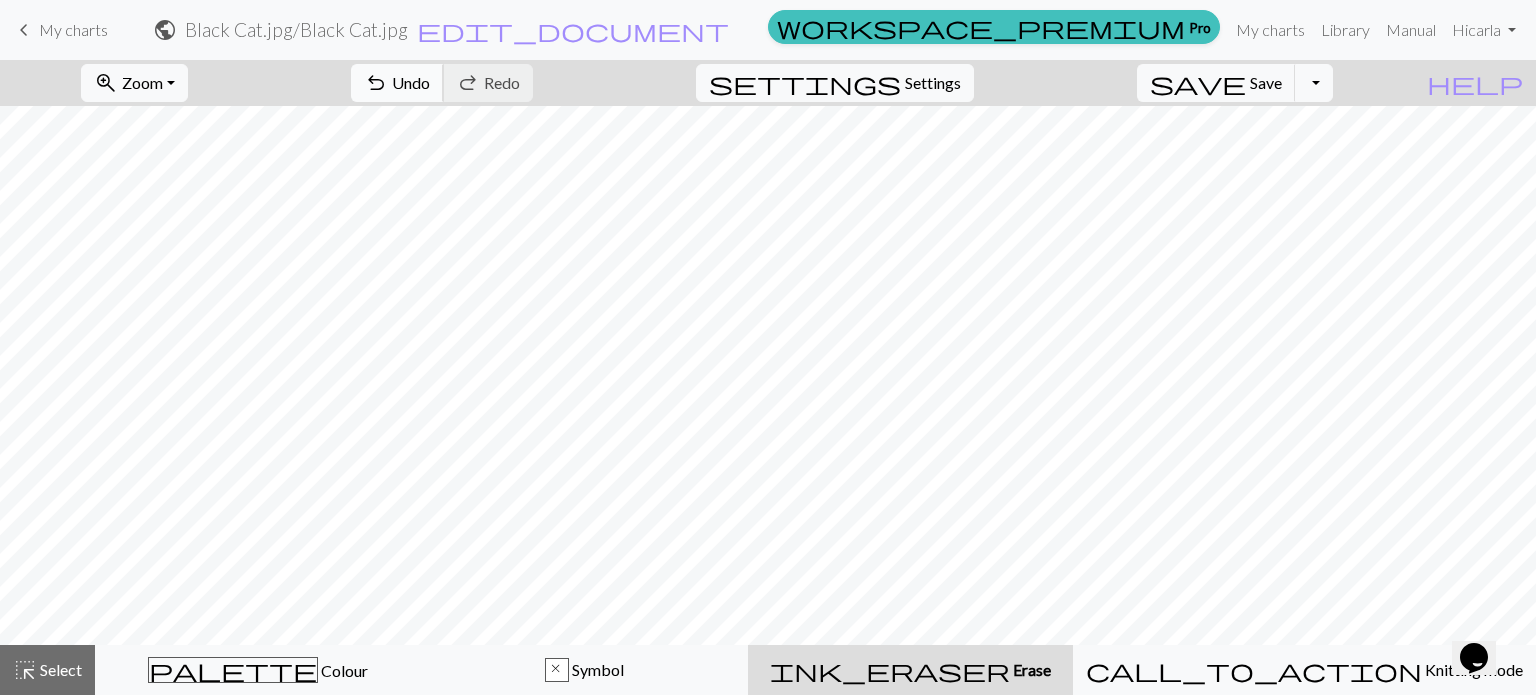 click on "Undo" at bounding box center [411, 82] 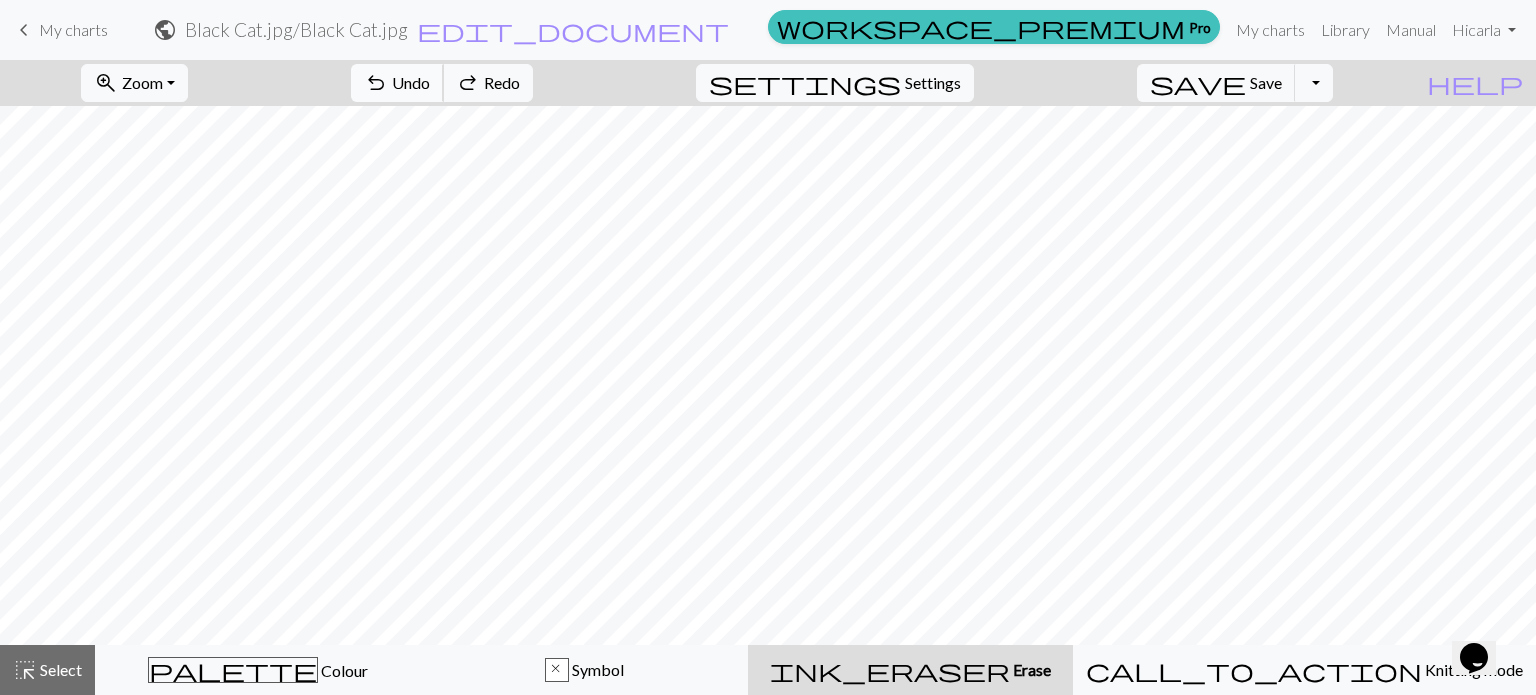 click on "Undo" at bounding box center [411, 82] 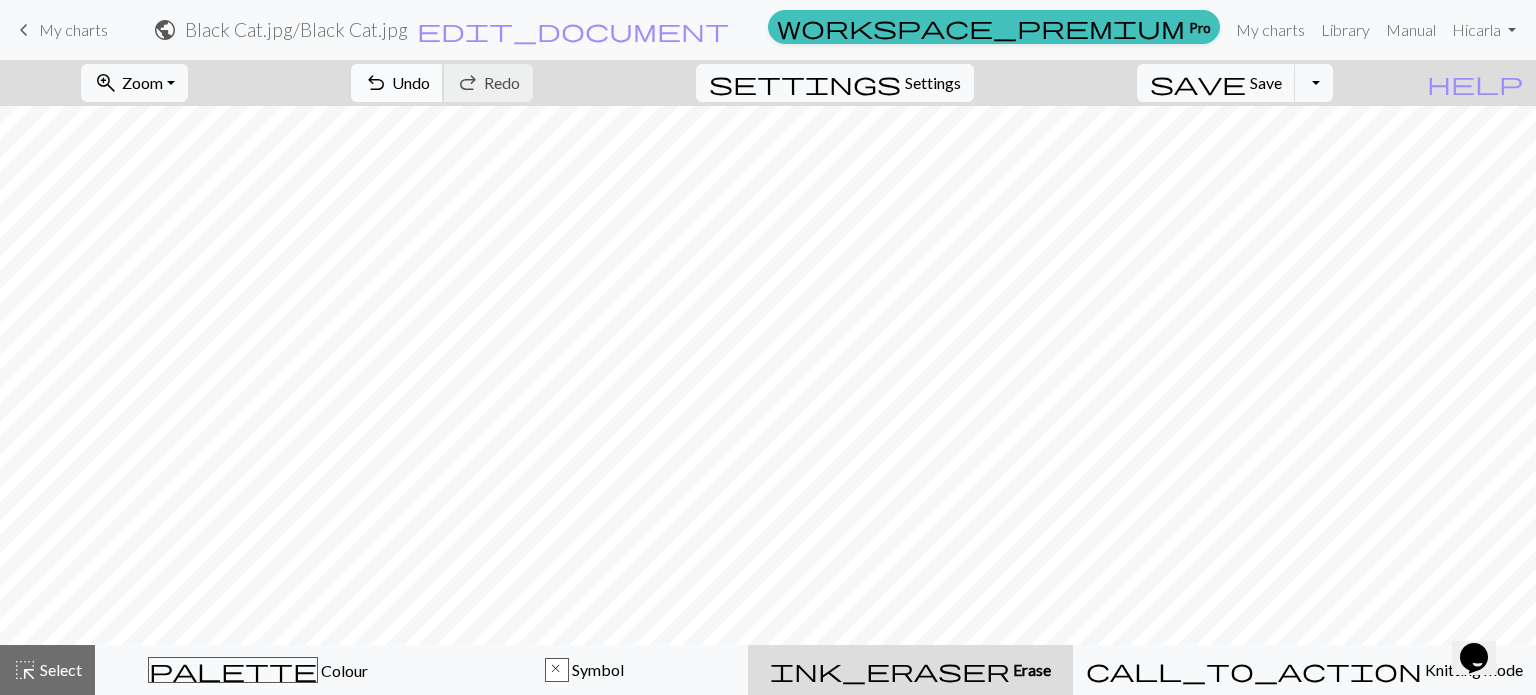 click on "Undo" at bounding box center [411, 82] 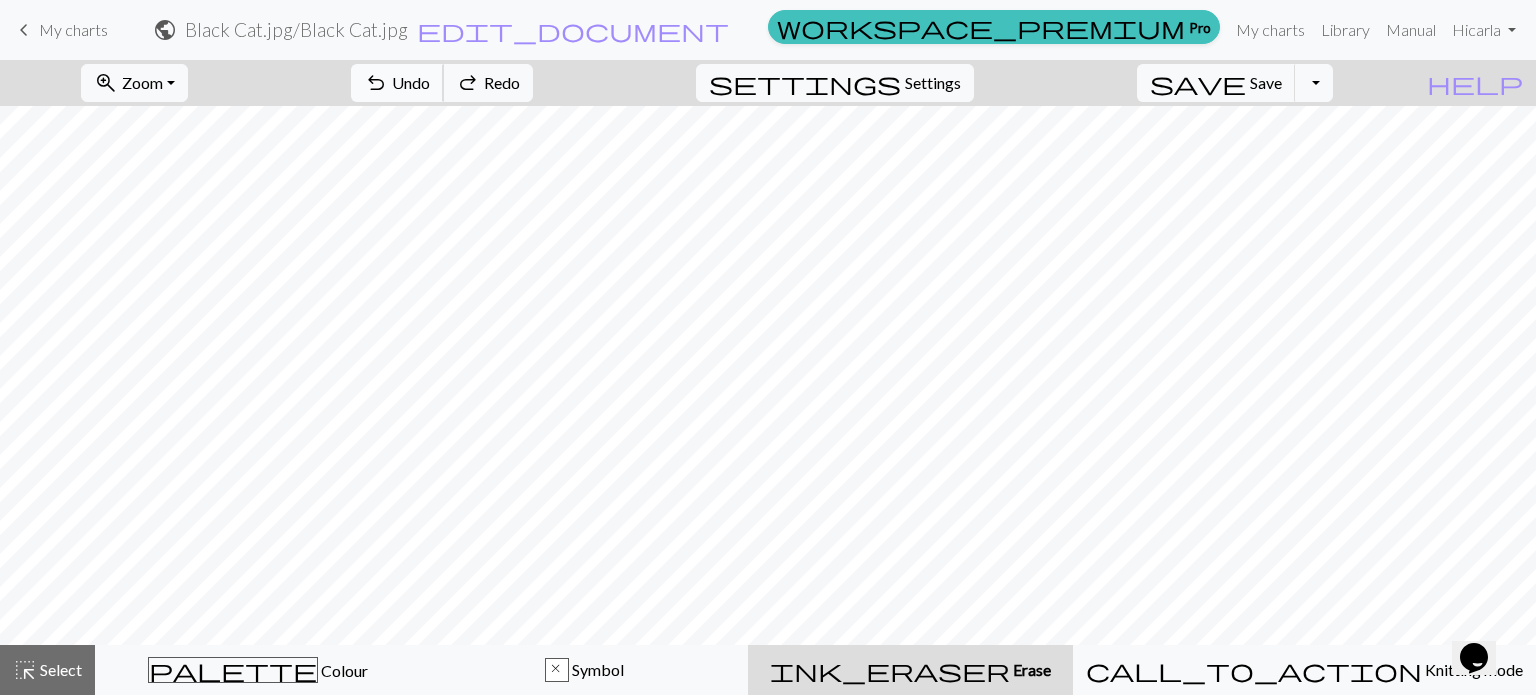 click on "Undo" at bounding box center (411, 82) 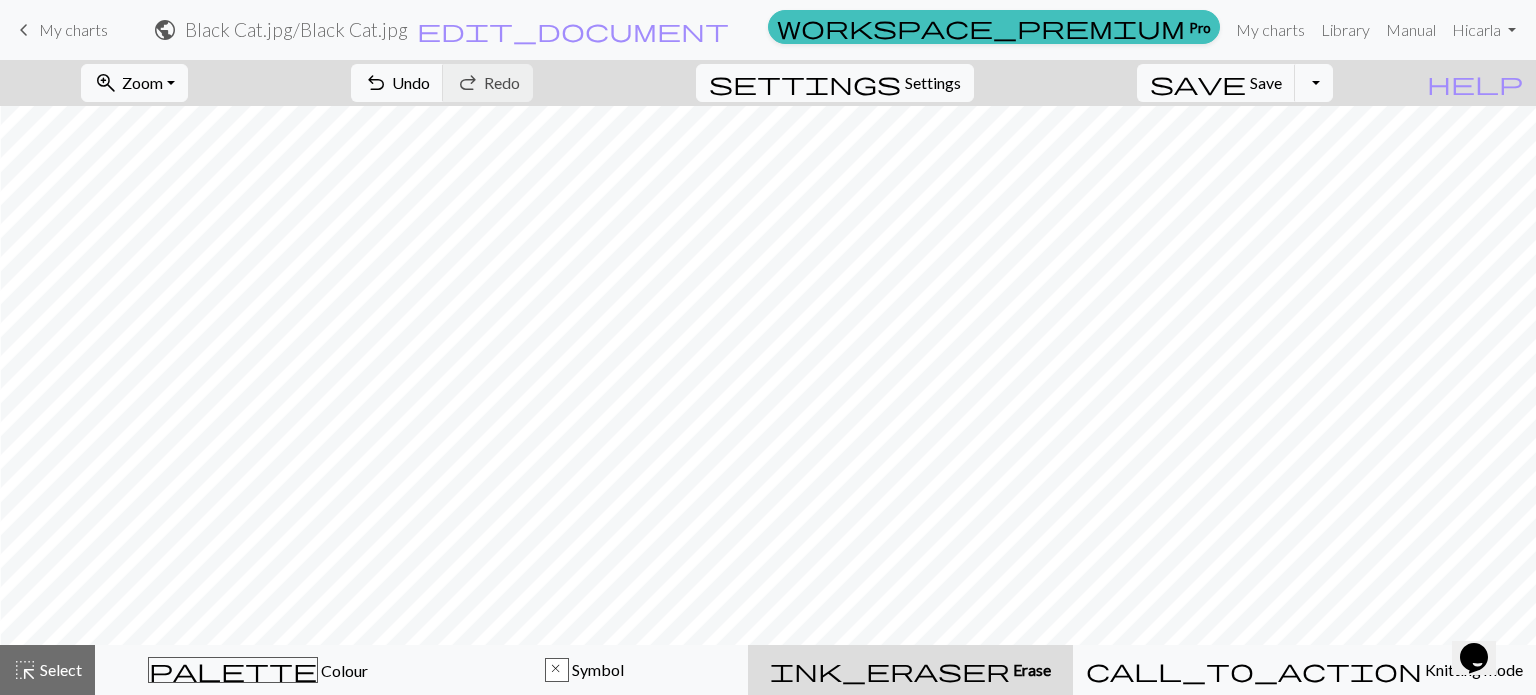 scroll, scrollTop: 4200, scrollLeft: 308, axis: both 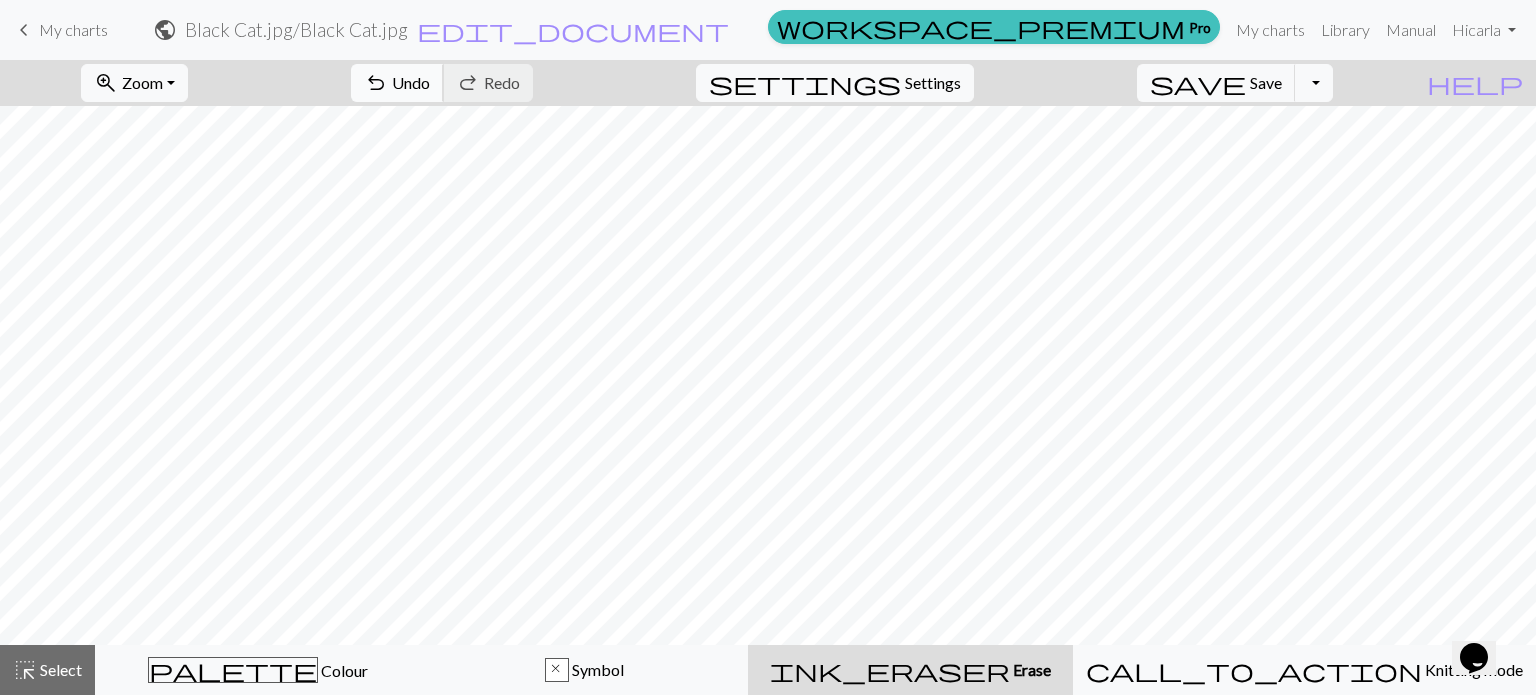 click on "undo Undo Undo" at bounding box center (397, 83) 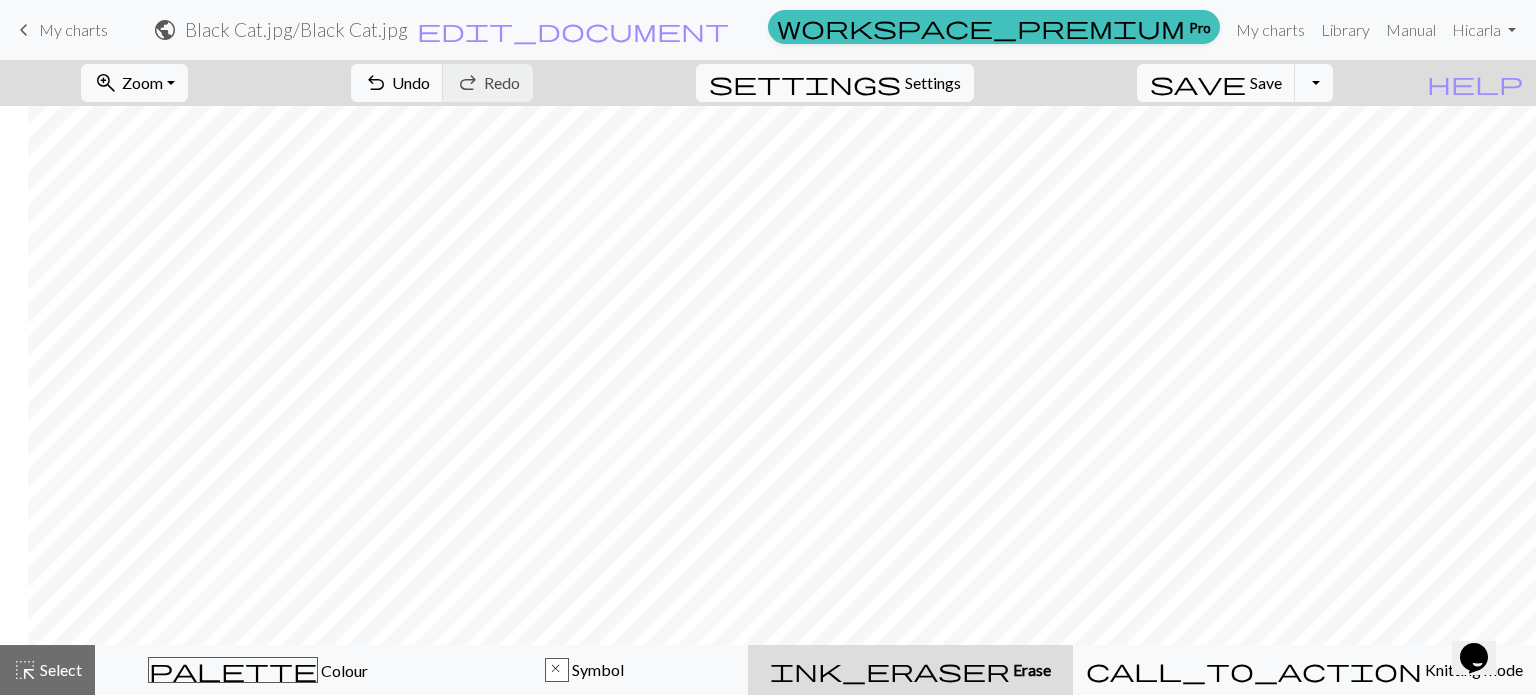 scroll, scrollTop: 4200, scrollLeft: 1747, axis: both 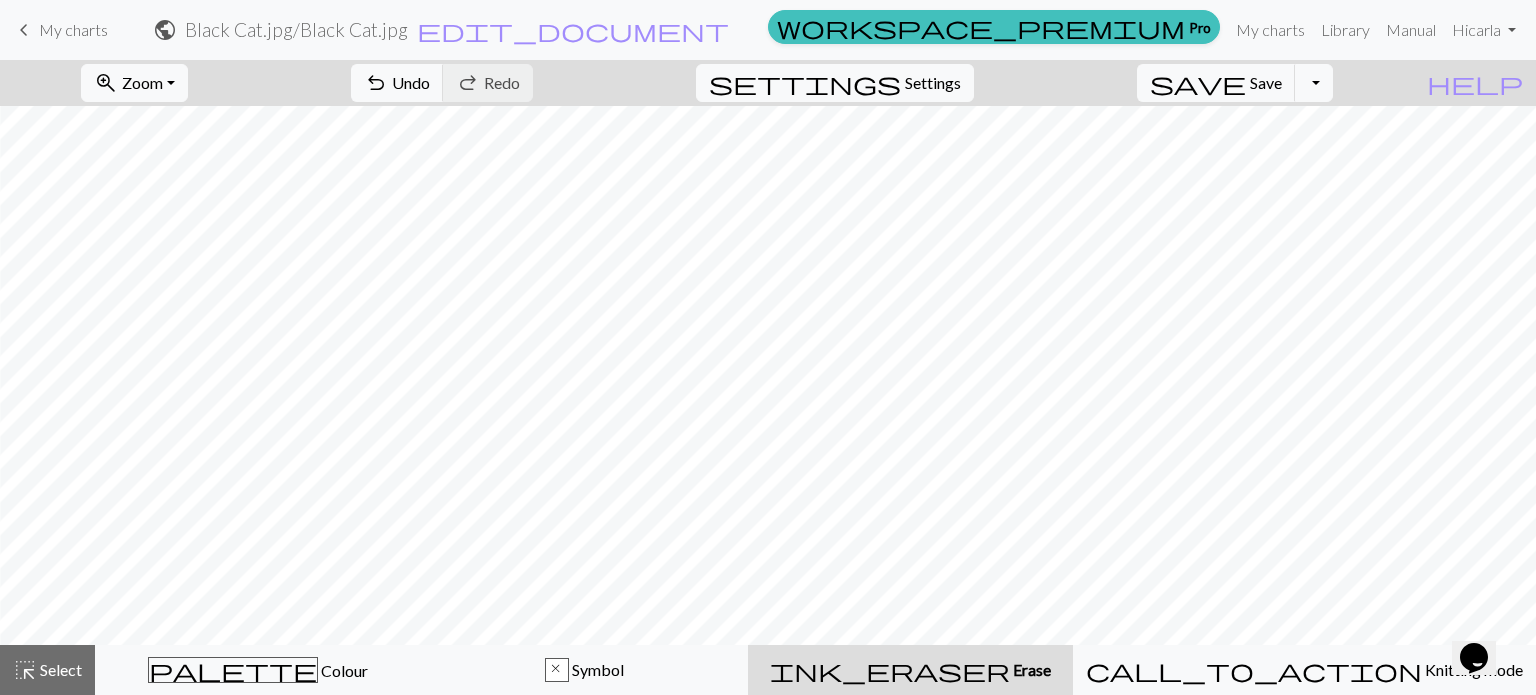 click on "Black Cat.jpg  /  Black Cat.jpg" at bounding box center (296, 29) 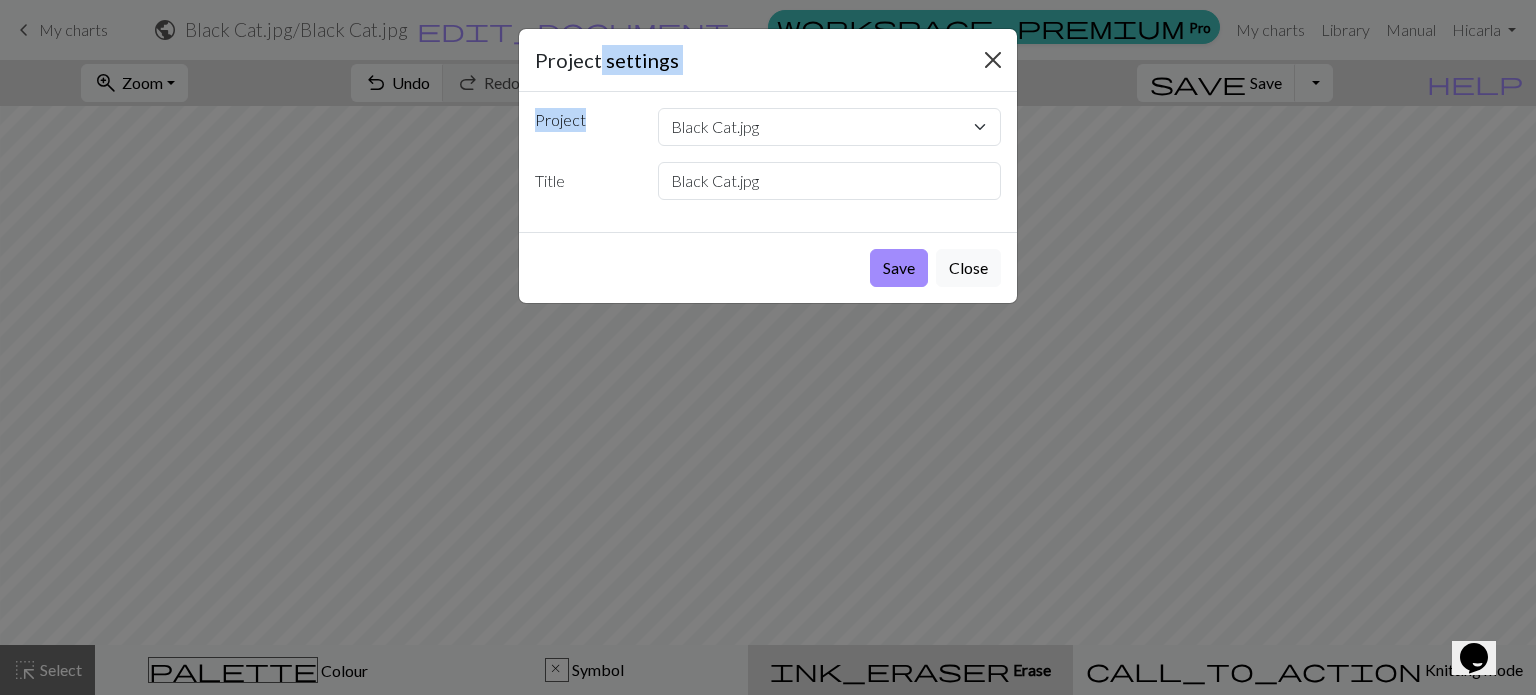click at bounding box center [993, 60] 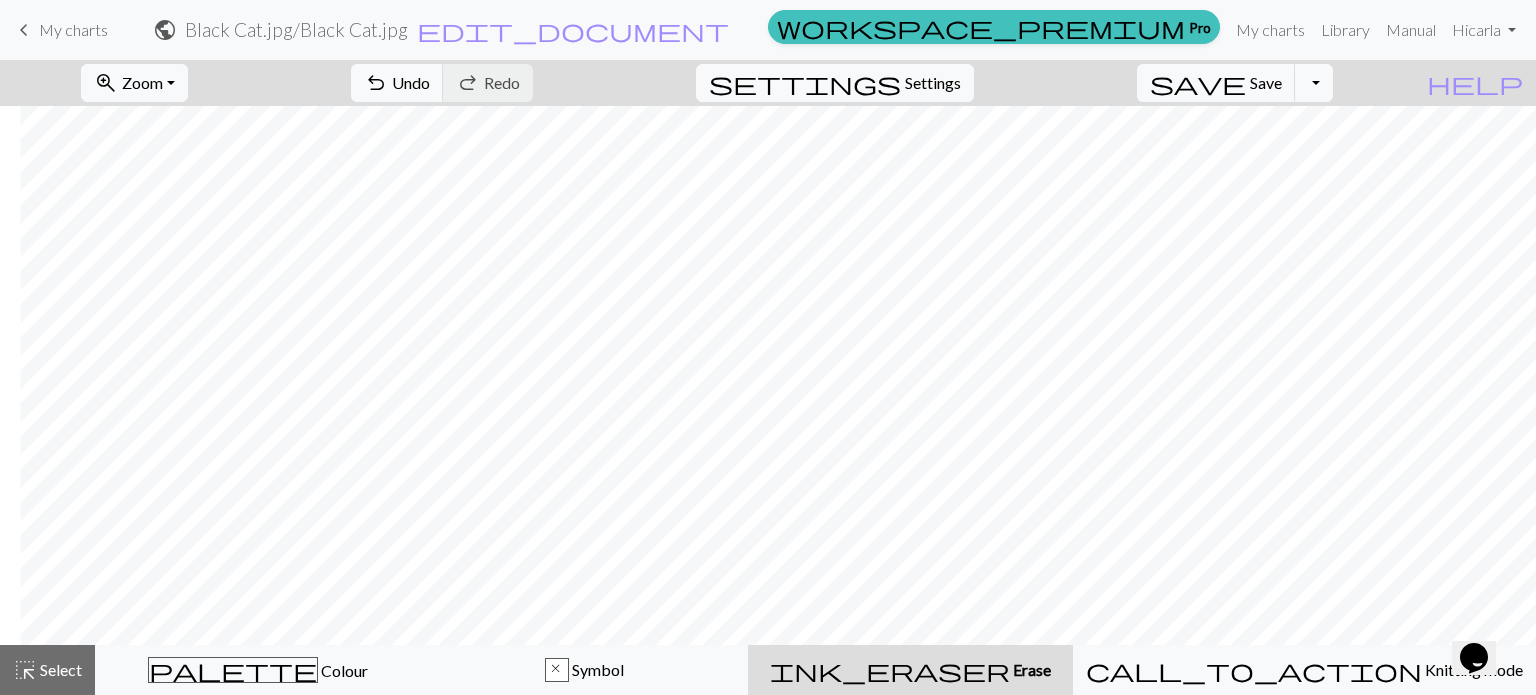 scroll, scrollTop: 4200, scrollLeft: 5809, axis: both 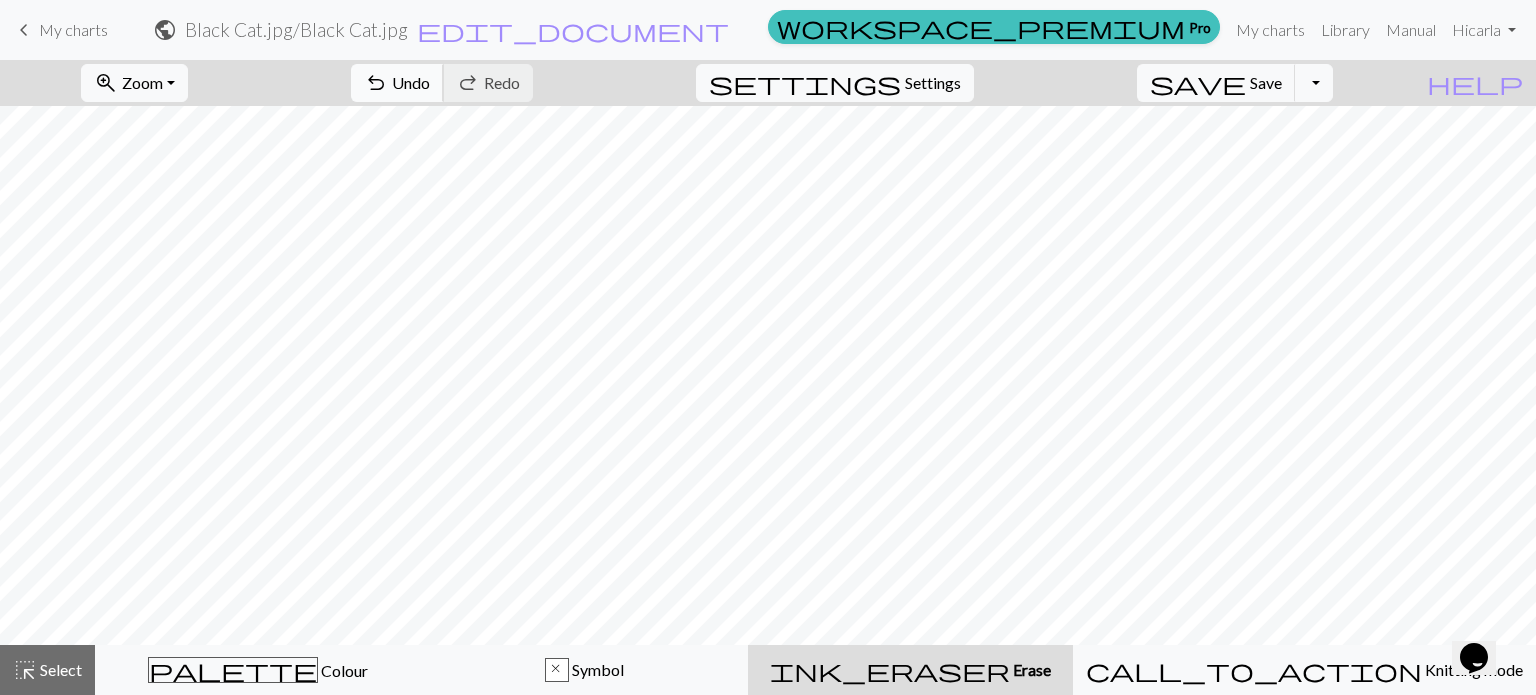 click on "Undo" at bounding box center (411, 82) 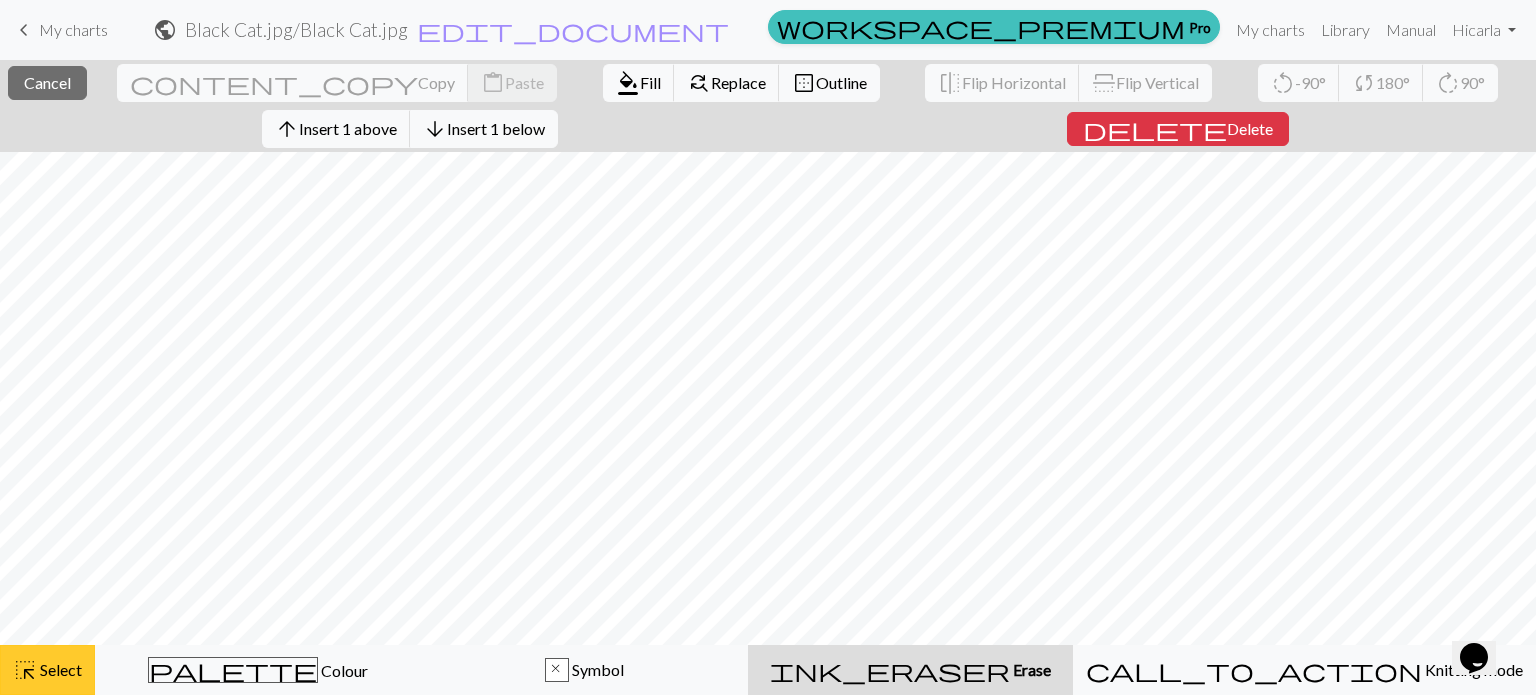 click on "Select" at bounding box center (59, 669) 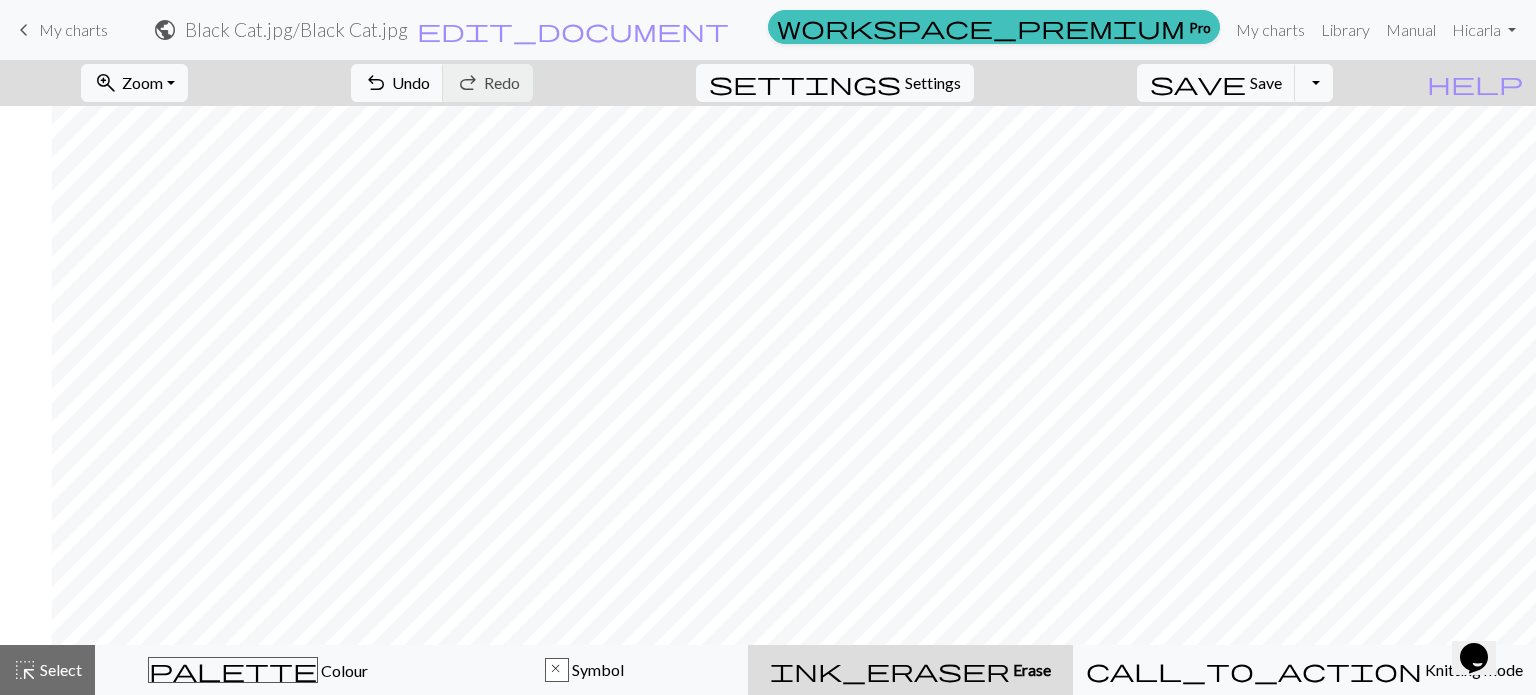 scroll, scrollTop: 4100, scrollLeft: 4900, axis: both 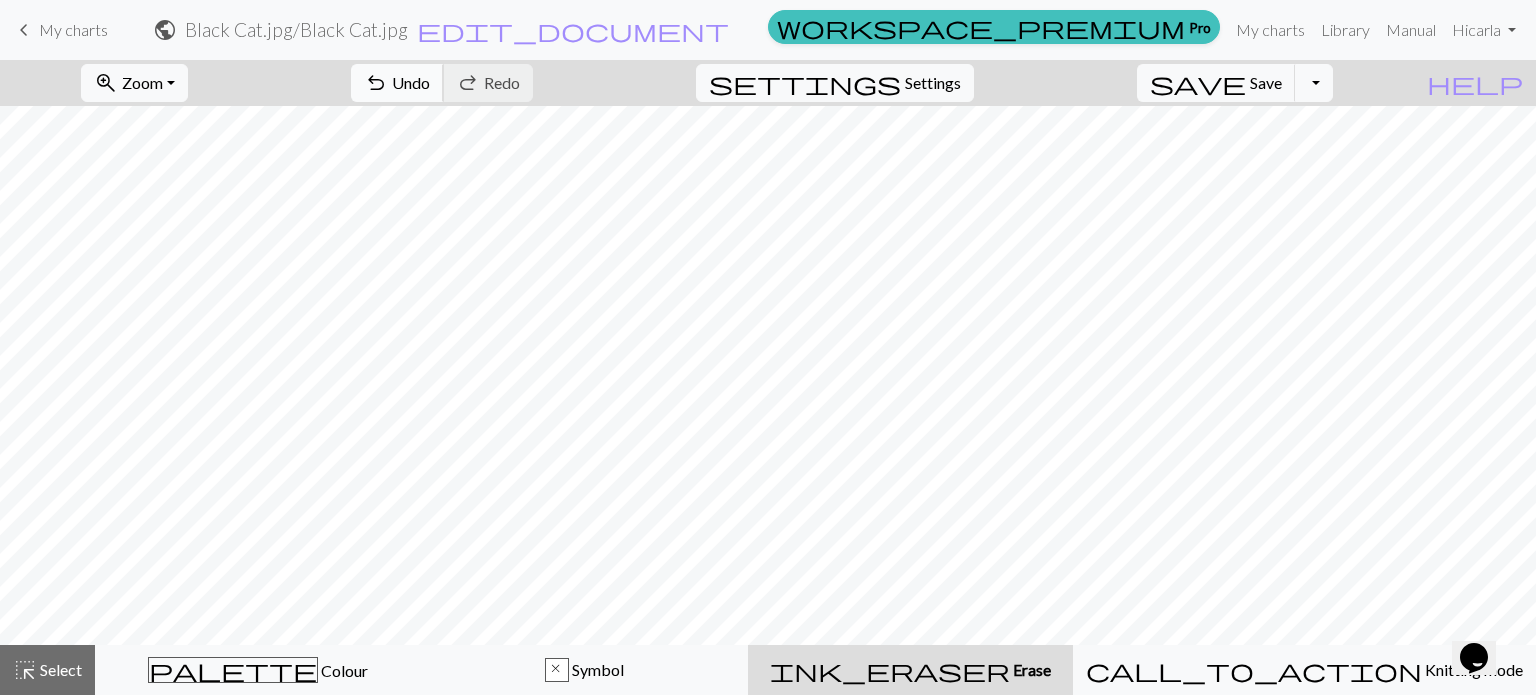 click on "Undo" at bounding box center [411, 82] 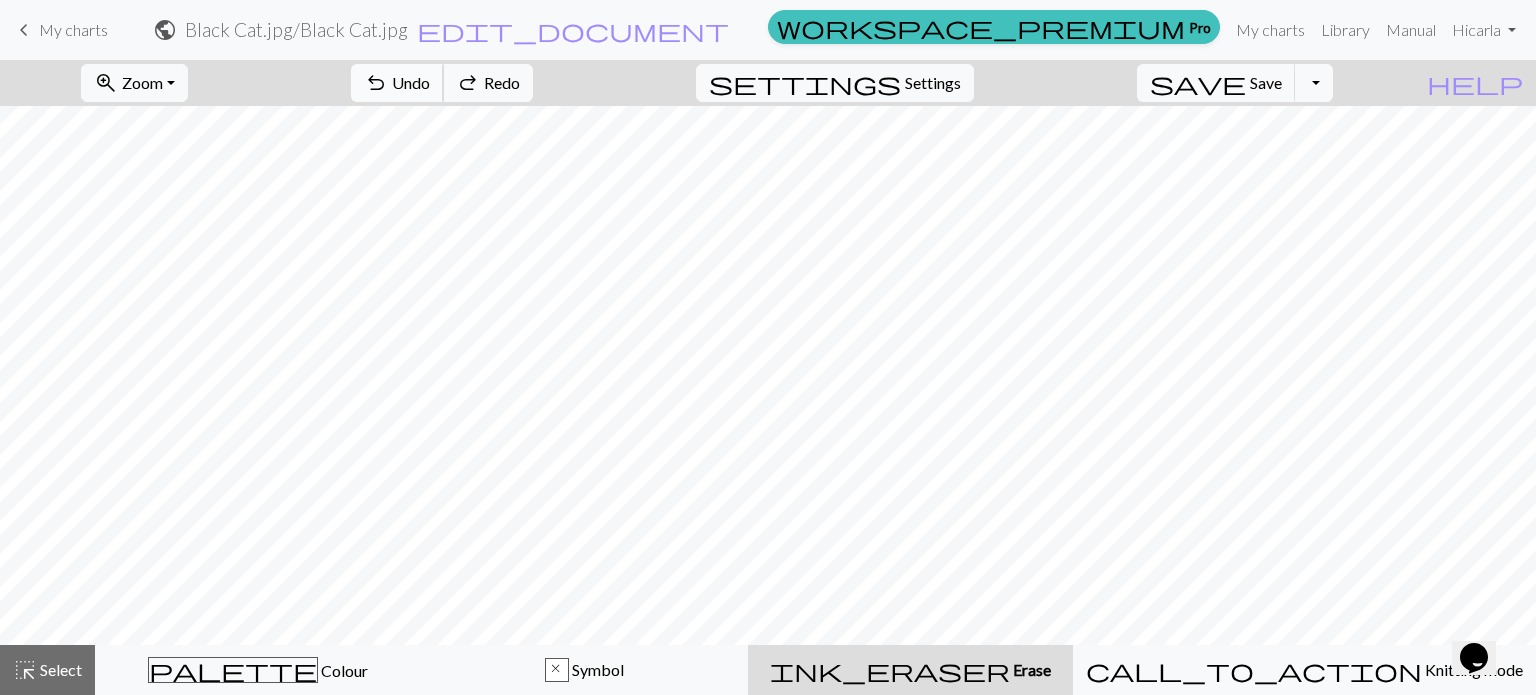 click on "Undo" at bounding box center (411, 82) 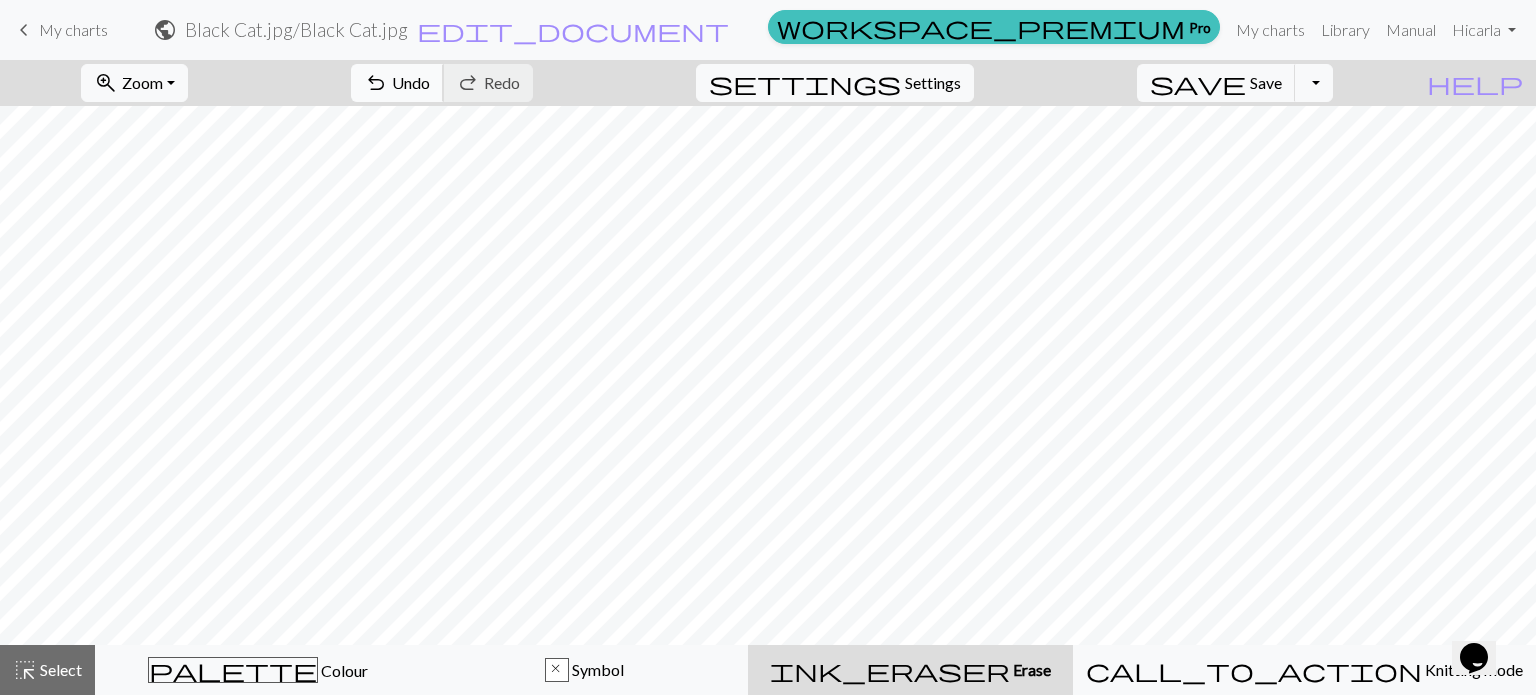 click on "Undo" at bounding box center [411, 82] 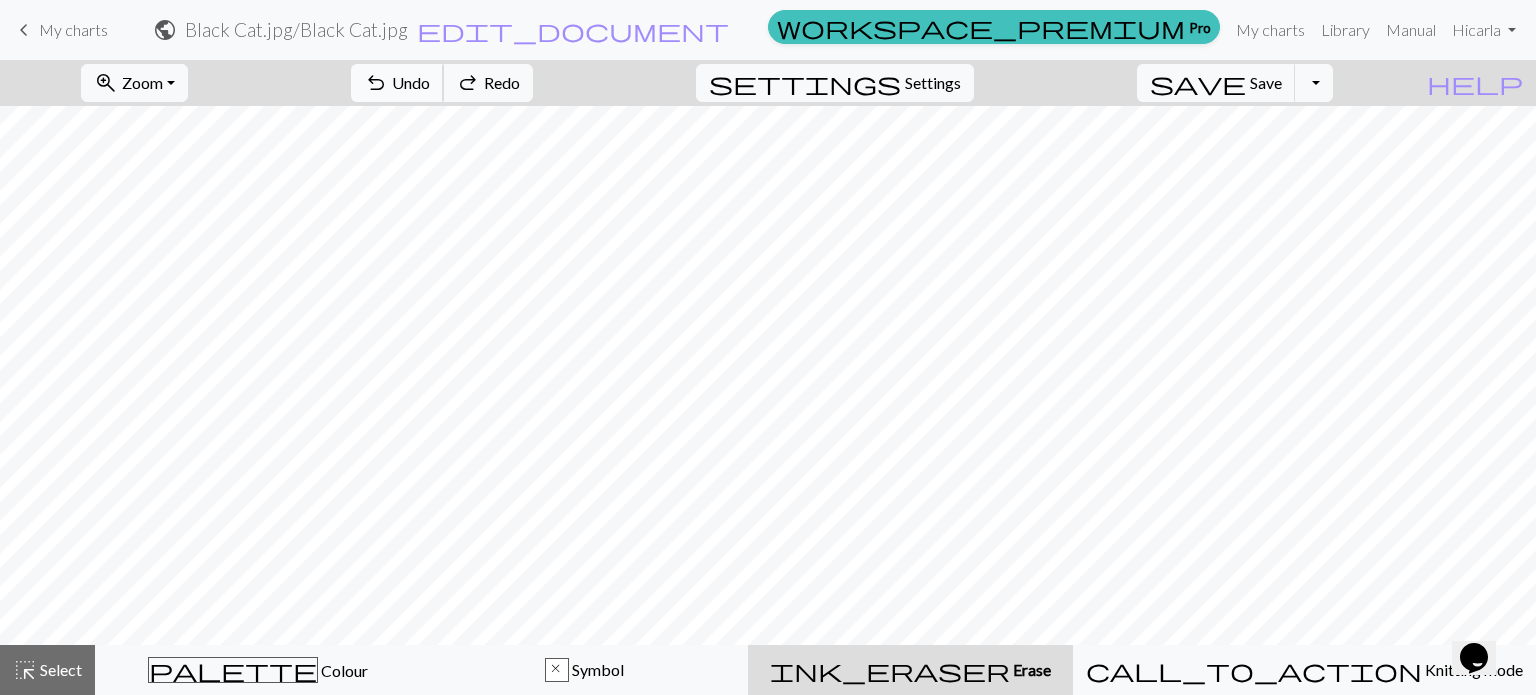 click on "Undo" at bounding box center [411, 82] 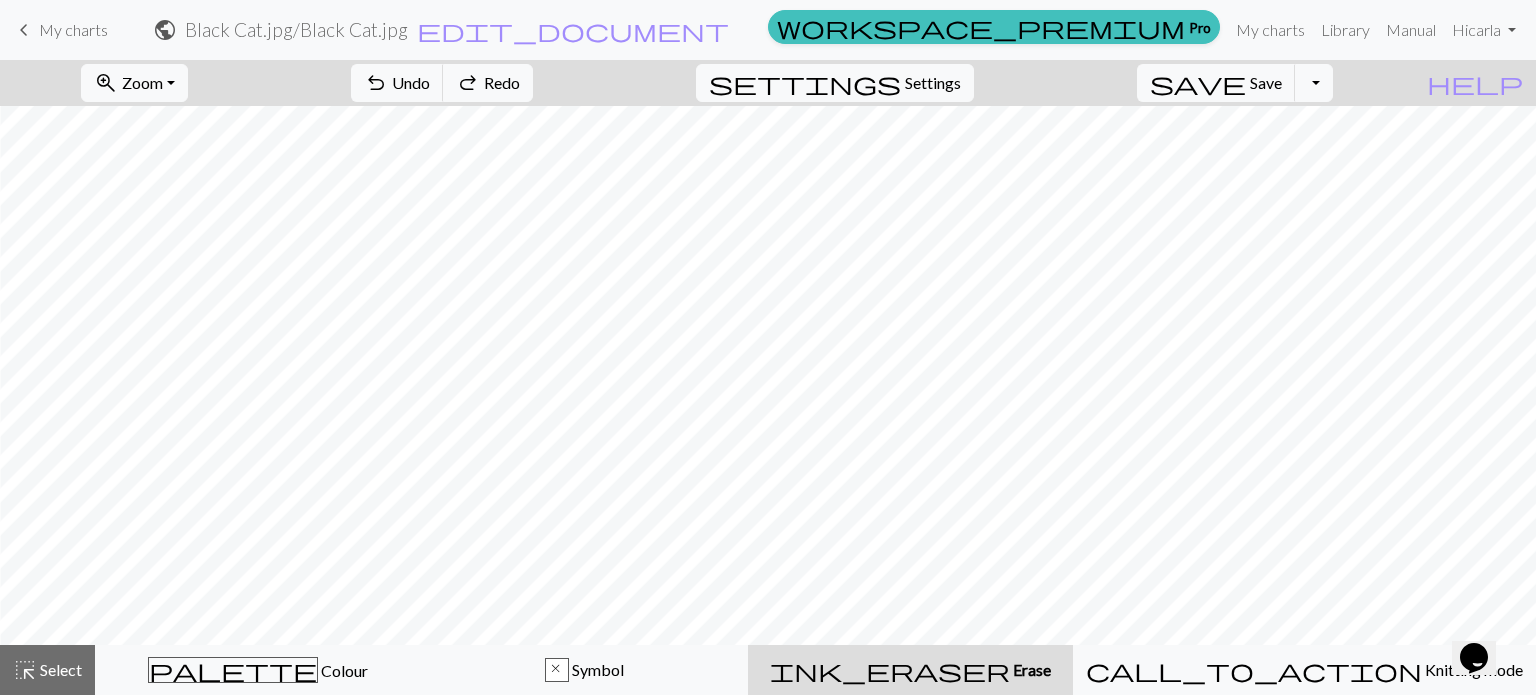 scroll, scrollTop: 4100, scrollLeft: 1173, axis: both 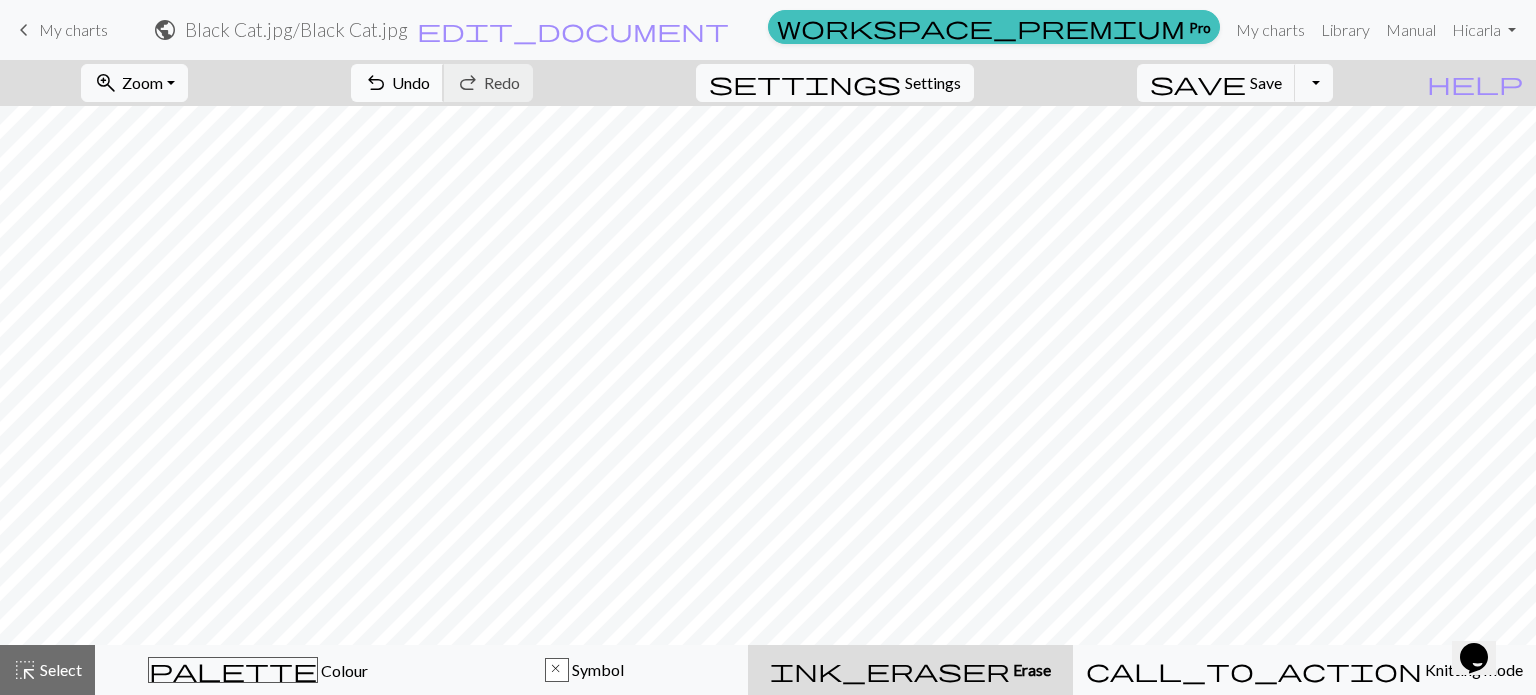 click on "undo Undo Undo" at bounding box center [397, 83] 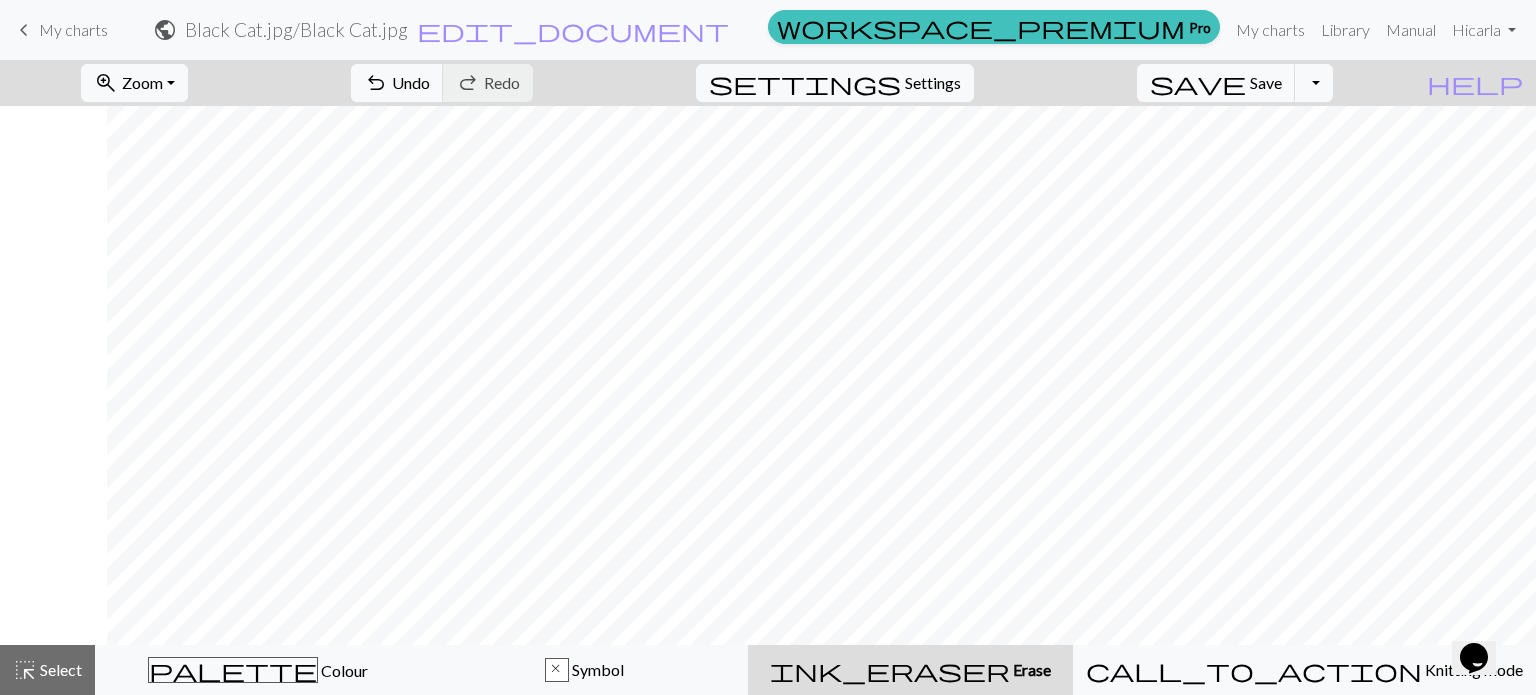 scroll, scrollTop: 4100, scrollLeft: 497, axis: both 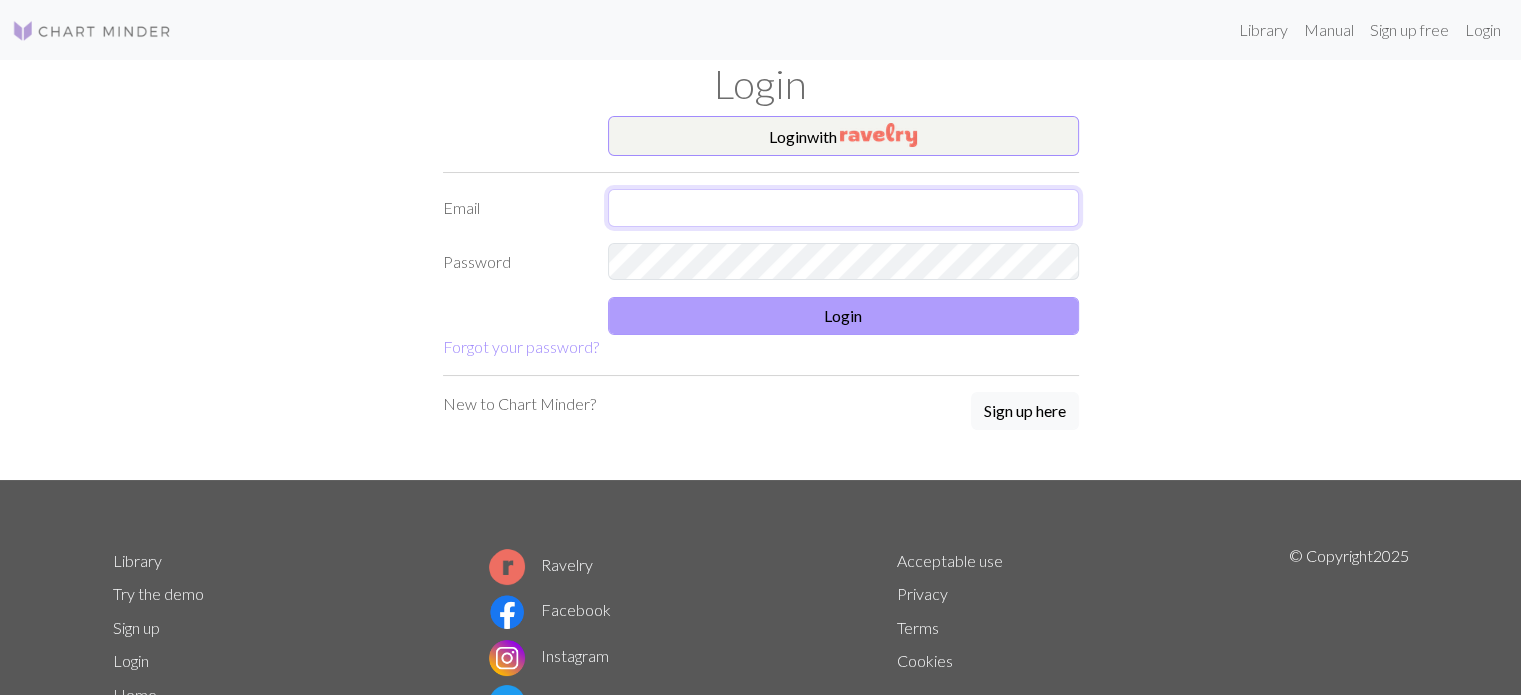 type on "[EMAIL]" 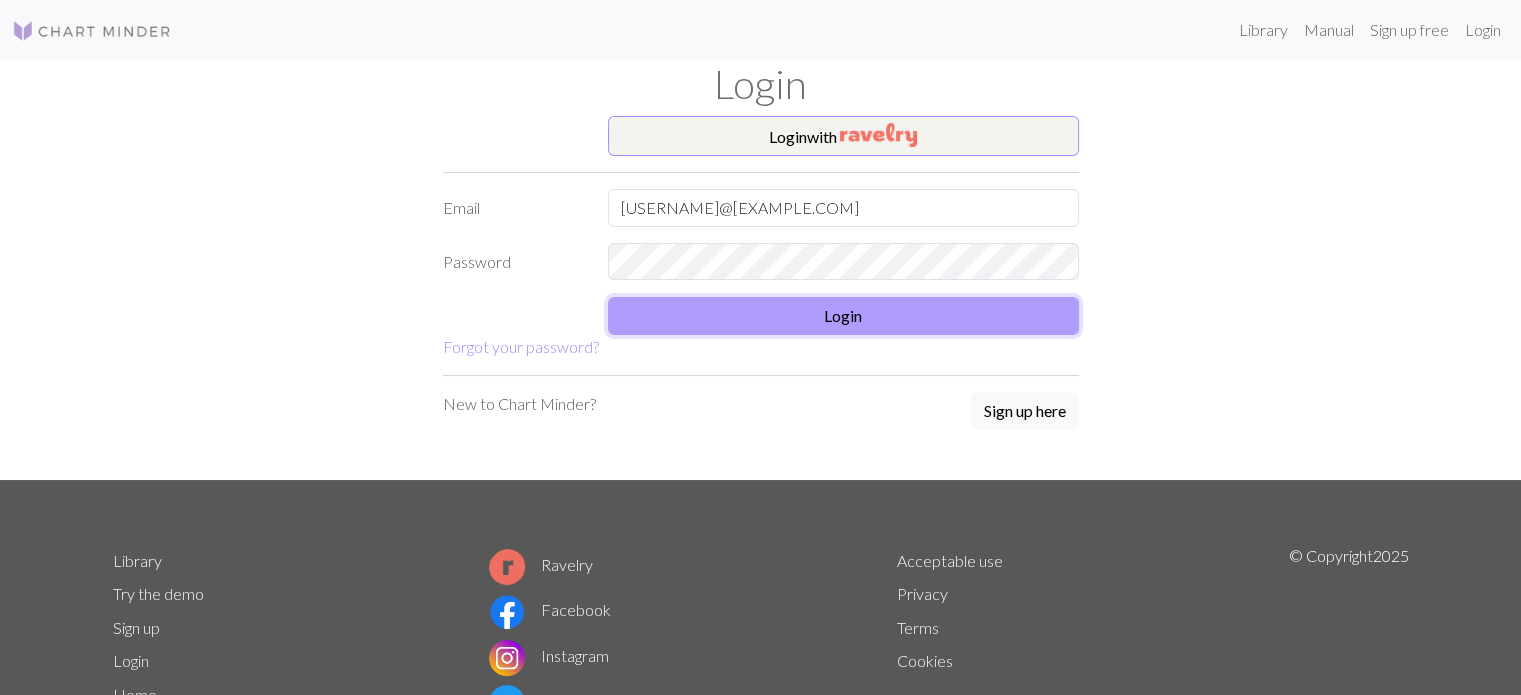 click on "Login" at bounding box center (843, 316) 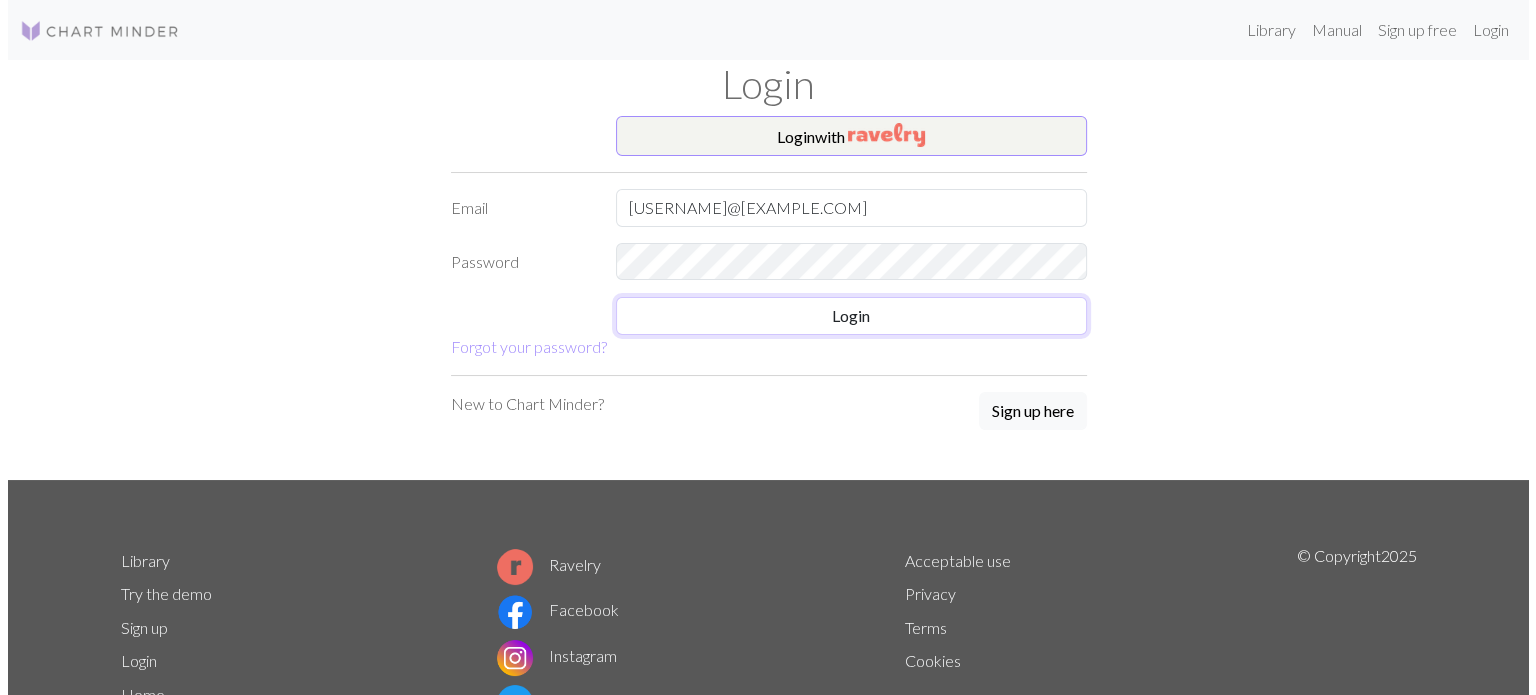scroll, scrollTop: 0, scrollLeft: 0, axis: both 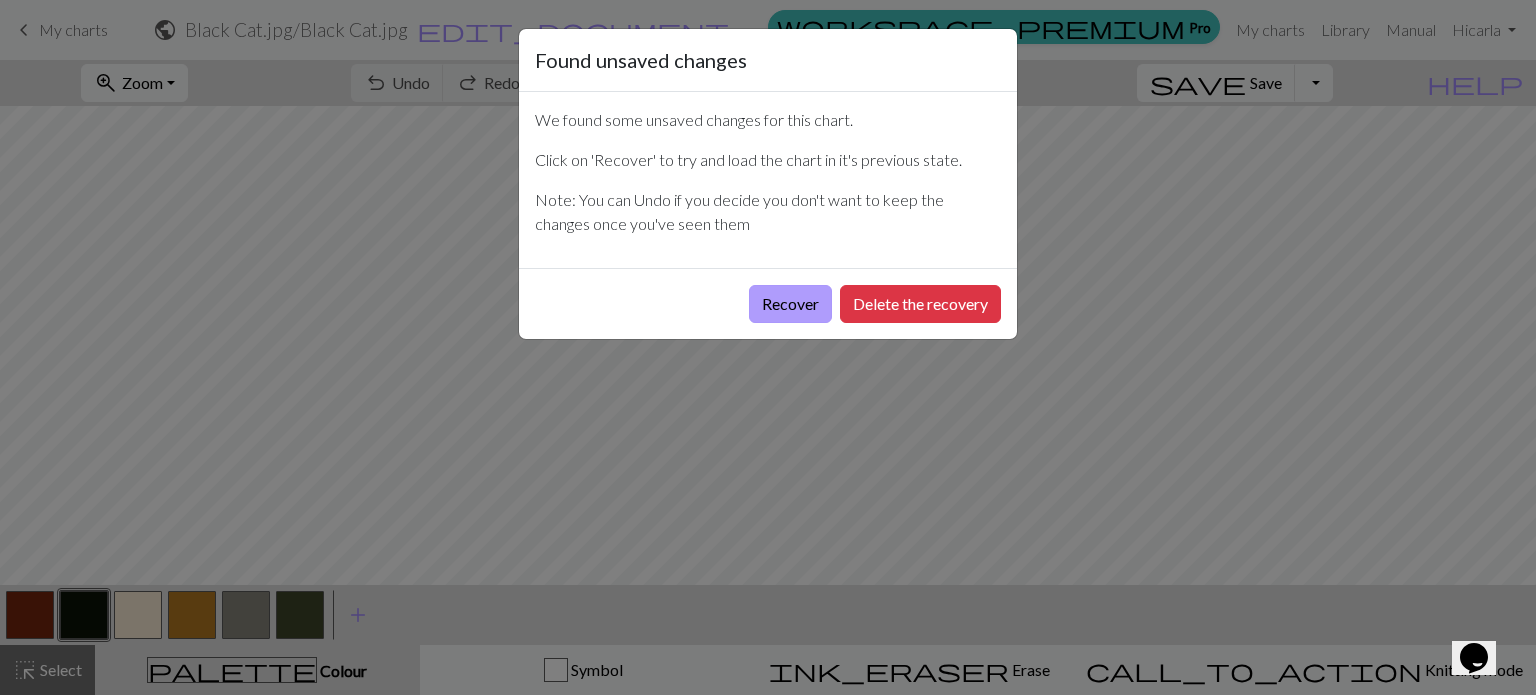 click on "Recover" at bounding box center [790, 304] 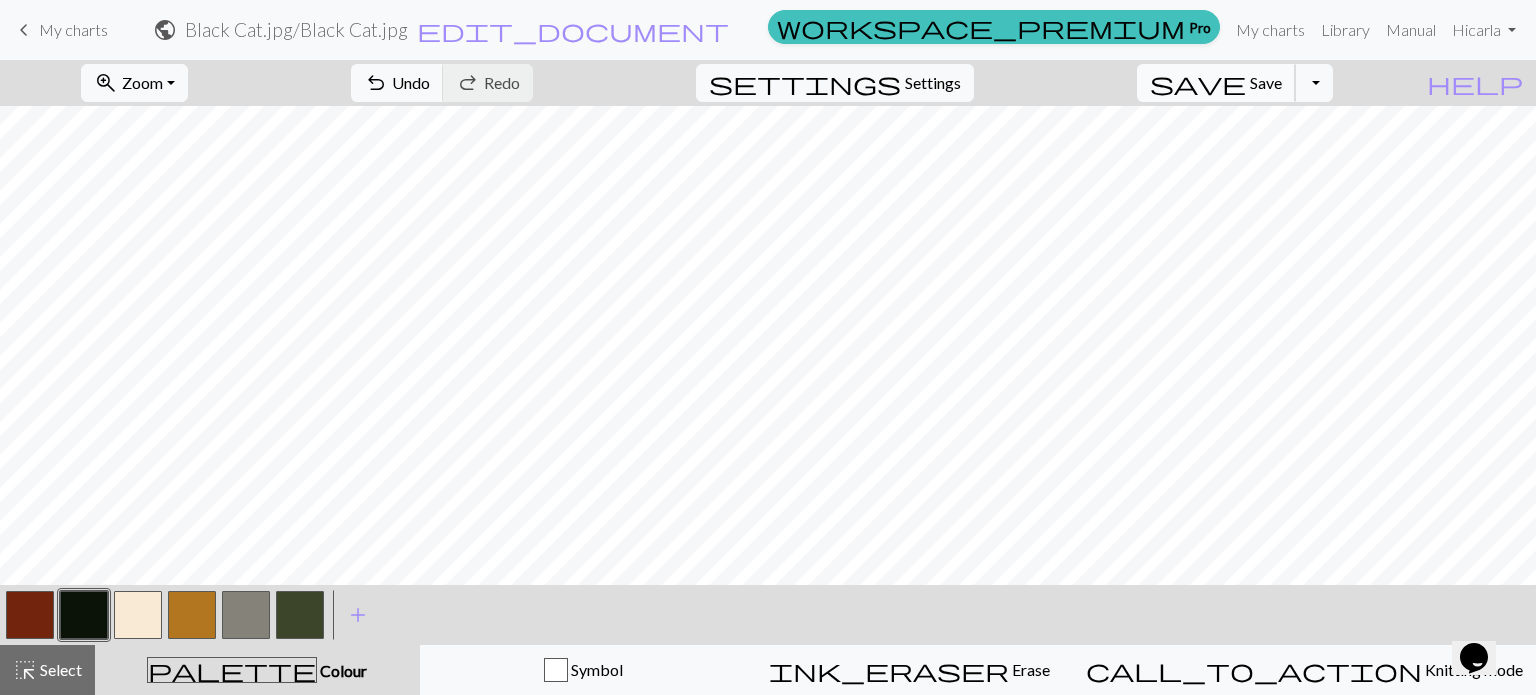 click on "Save" at bounding box center (1266, 82) 